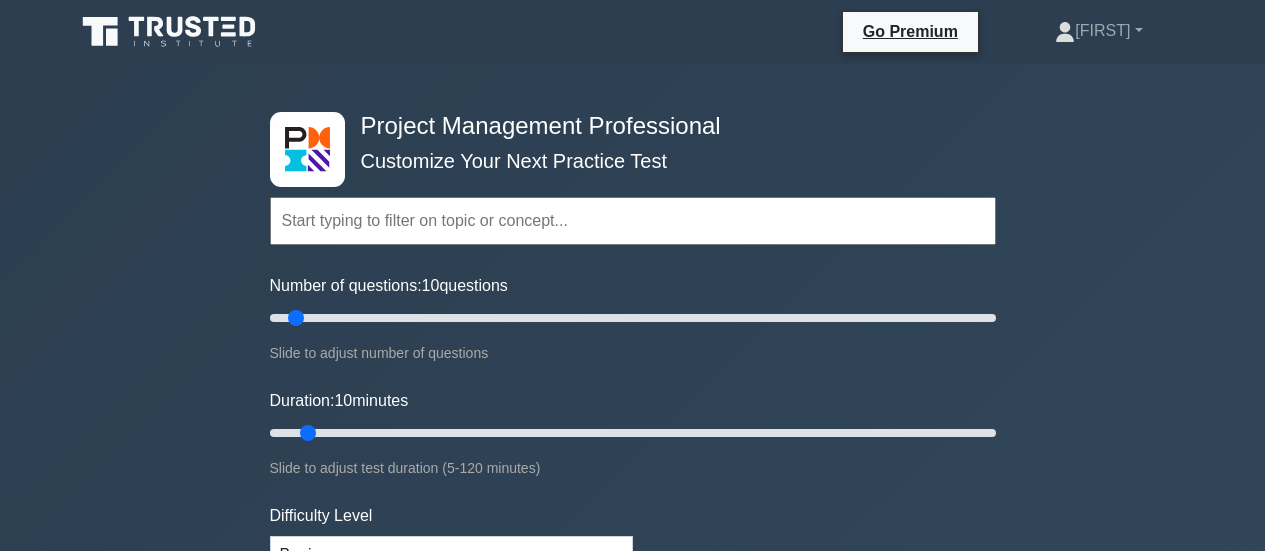 scroll, scrollTop: 0, scrollLeft: 0, axis: both 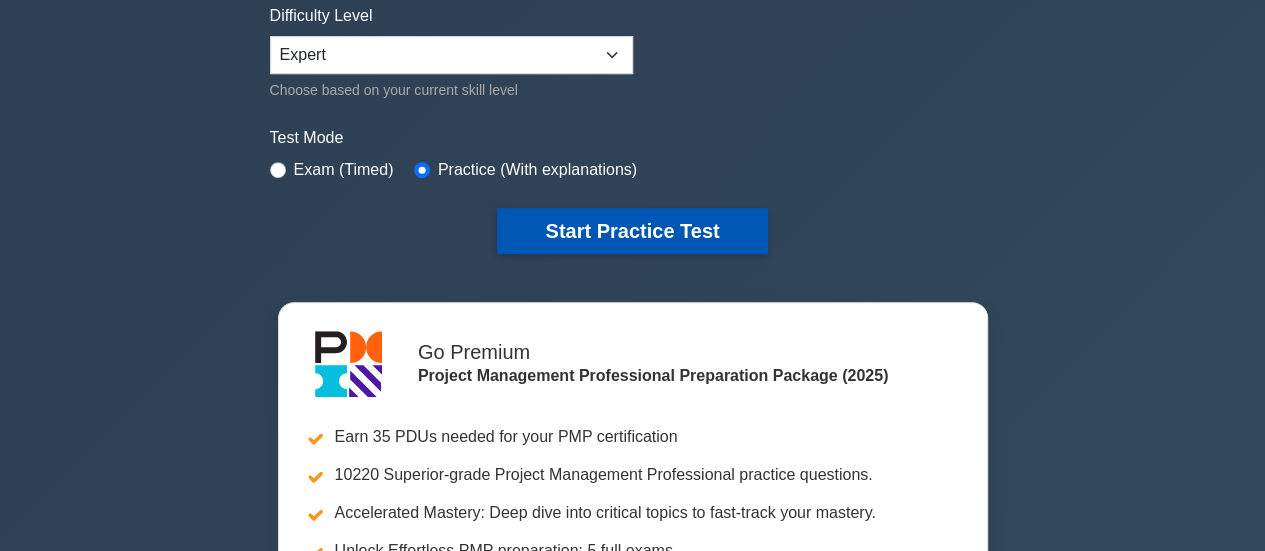 click on "Start Practice Test" at bounding box center [632, 231] 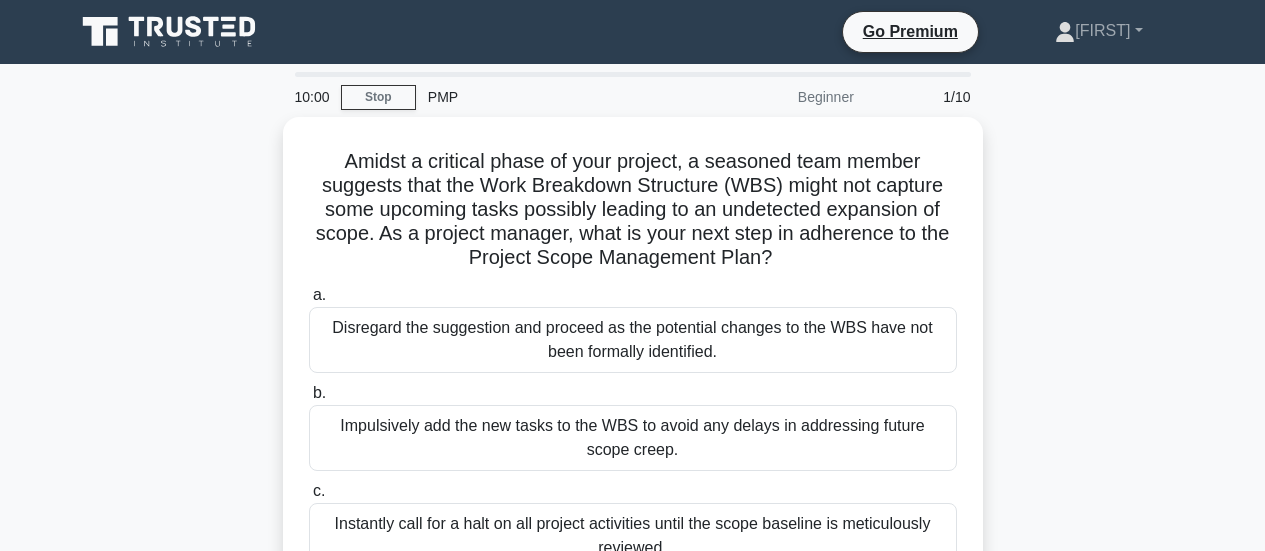 scroll, scrollTop: 0, scrollLeft: 0, axis: both 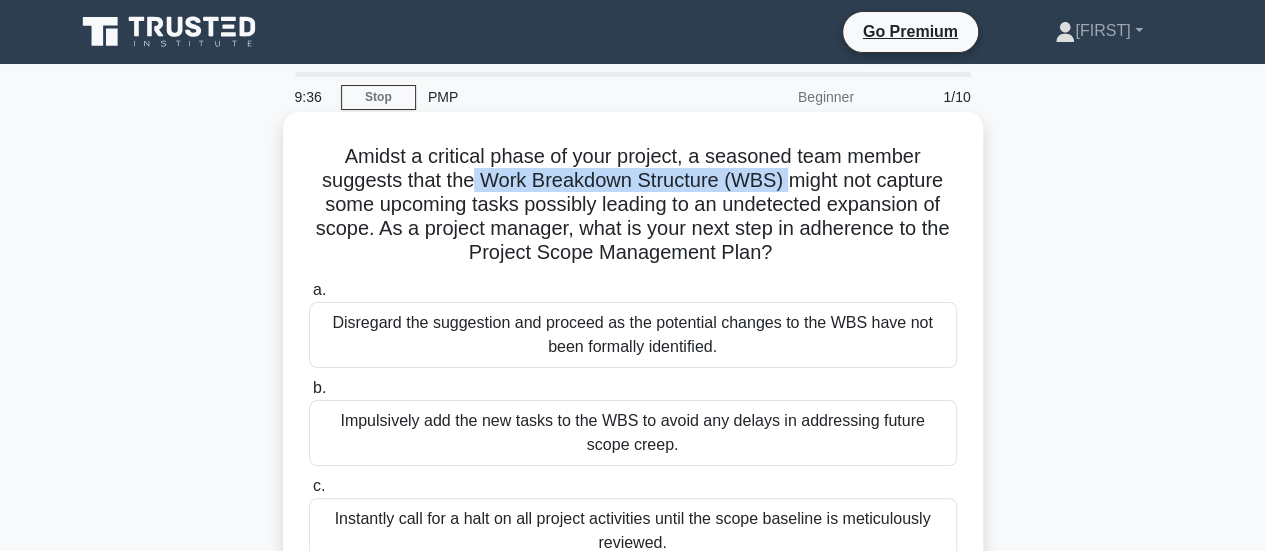 drag, startPoint x: 786, startPoint y: 180, endPoint x: 470, endPoint y: 179, distance: 316.0016 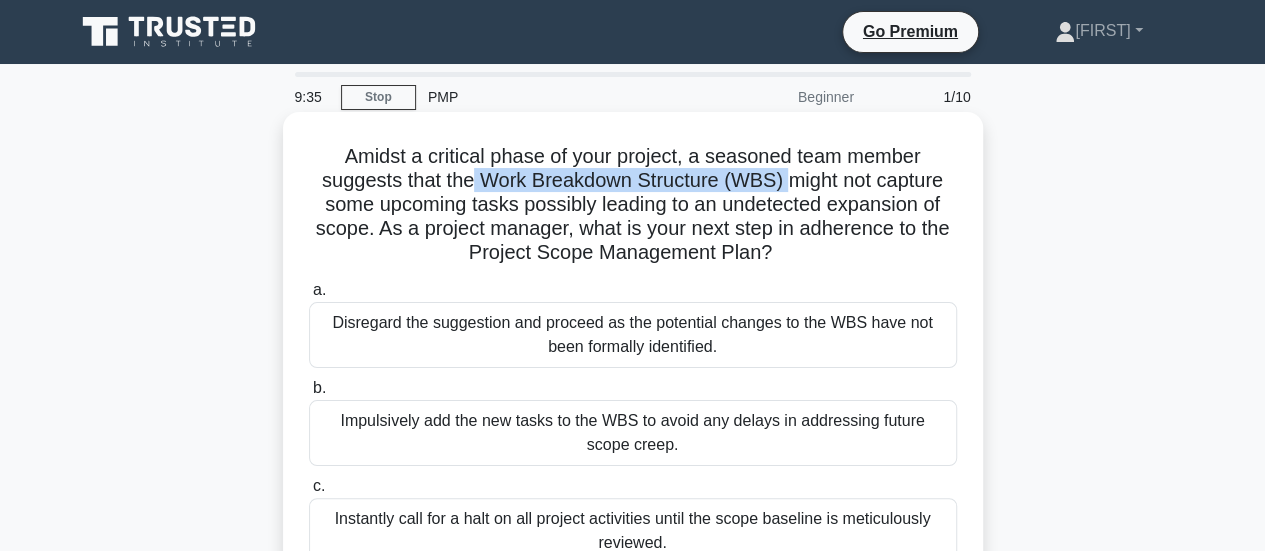 copy on "Work Breakdown Structure (WBS)" 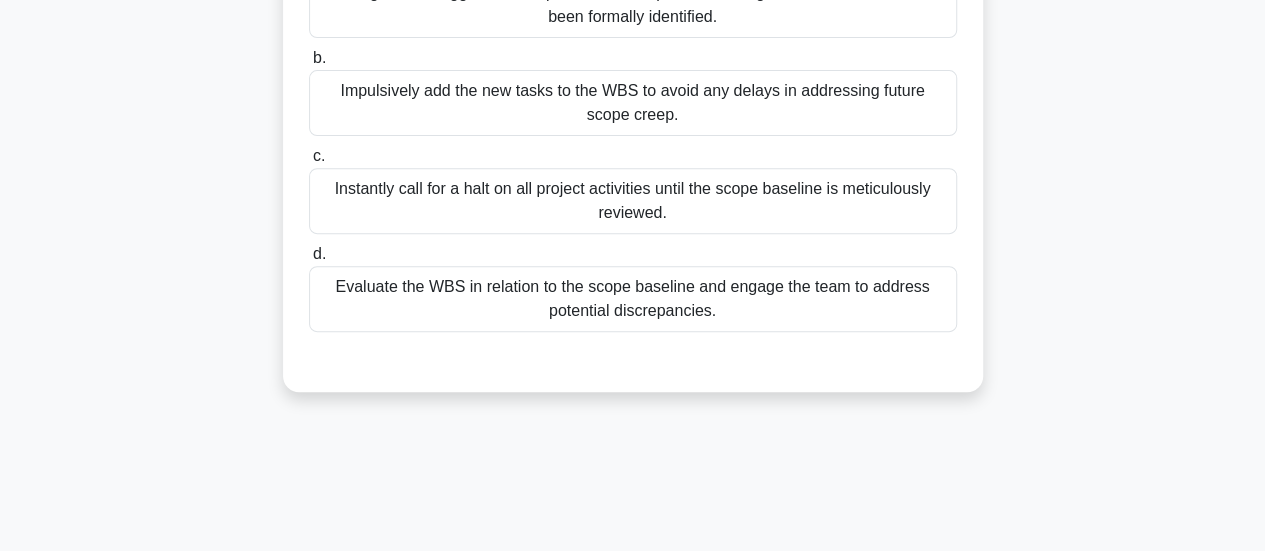 scroll, scrollTop: 300, scrollLeft: 0, axis: vertical 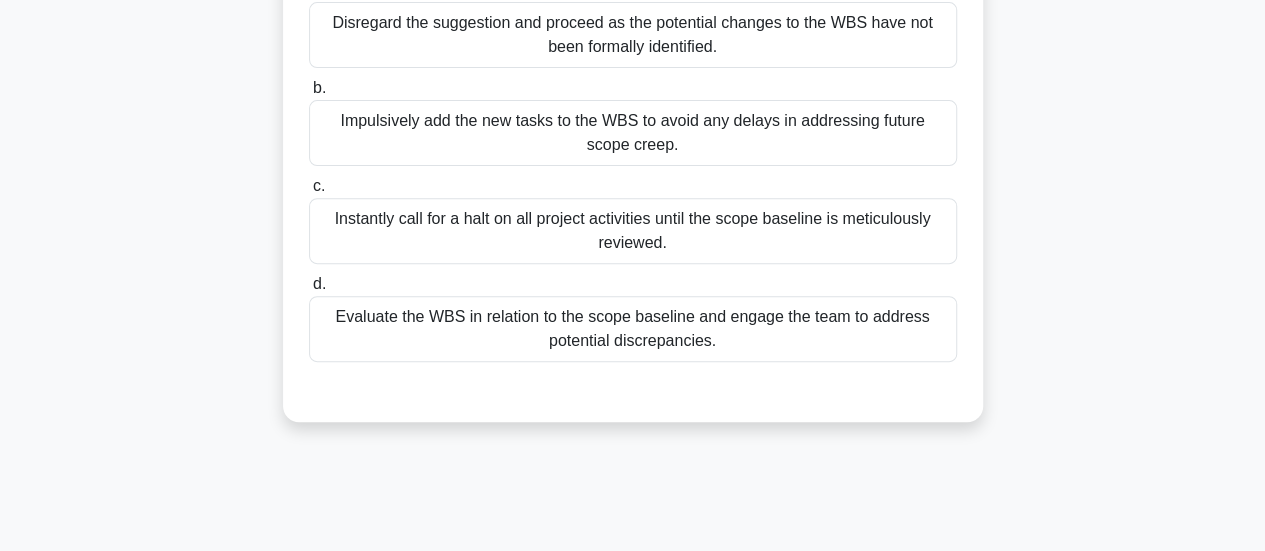 click on "Evaluate the WBS in relation to the scope baseline and engage the team to address potential discrepancies." at bounding box center [633, 329] 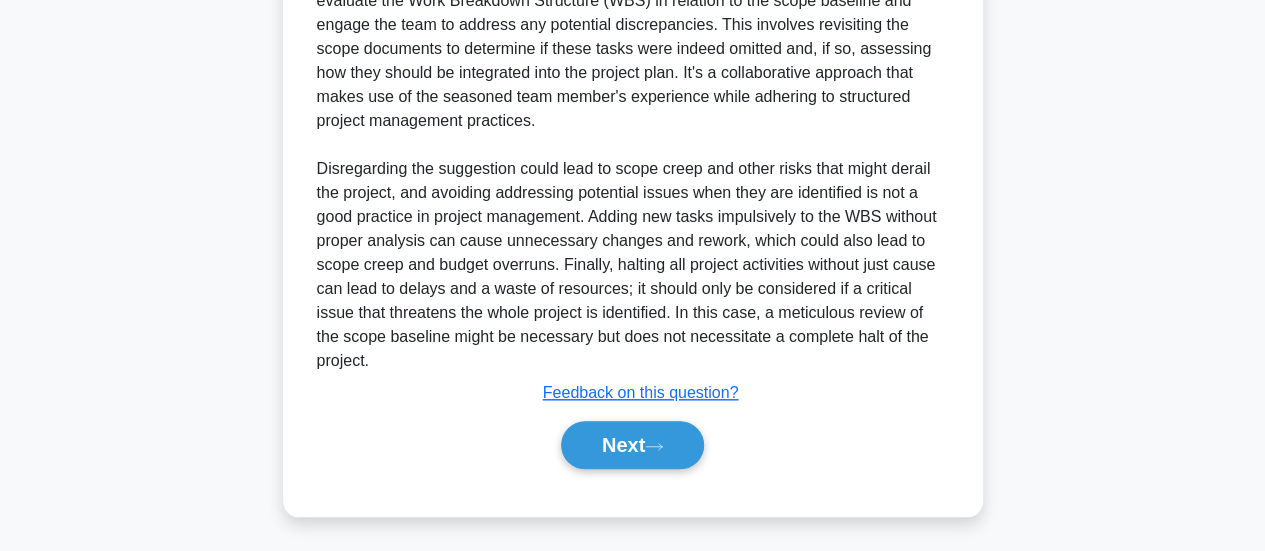 scroll, scrollTop: 299, scrollLeft: 0, axis: vertical 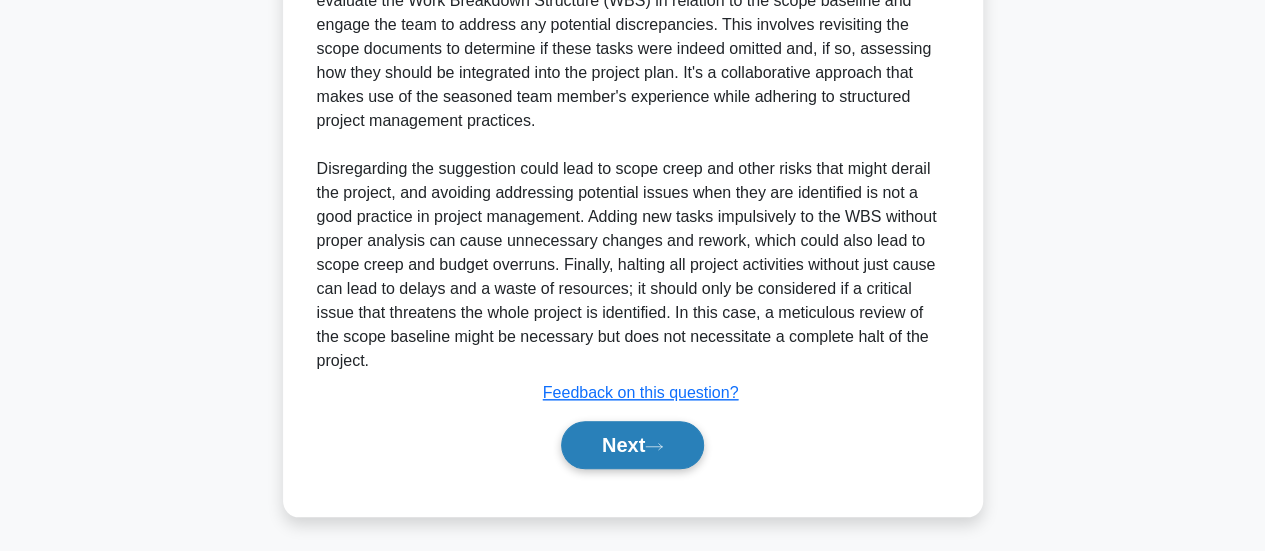 click on "Next" at bounding box center (632, 445) 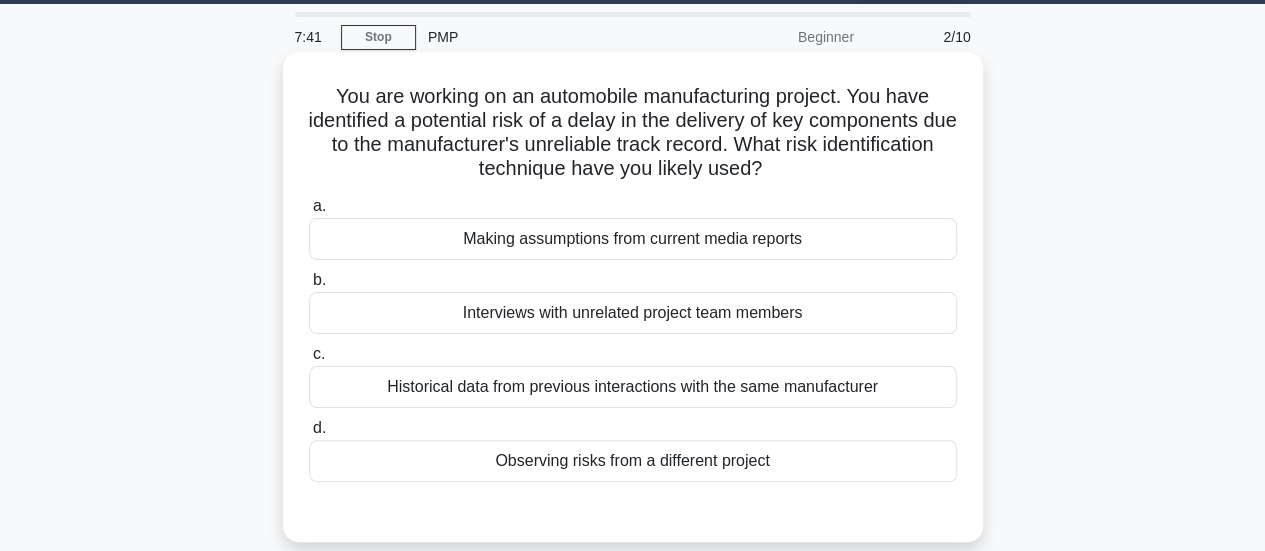 scroll, scrollTop: 29, scrollLeft: 0, axis: vertical 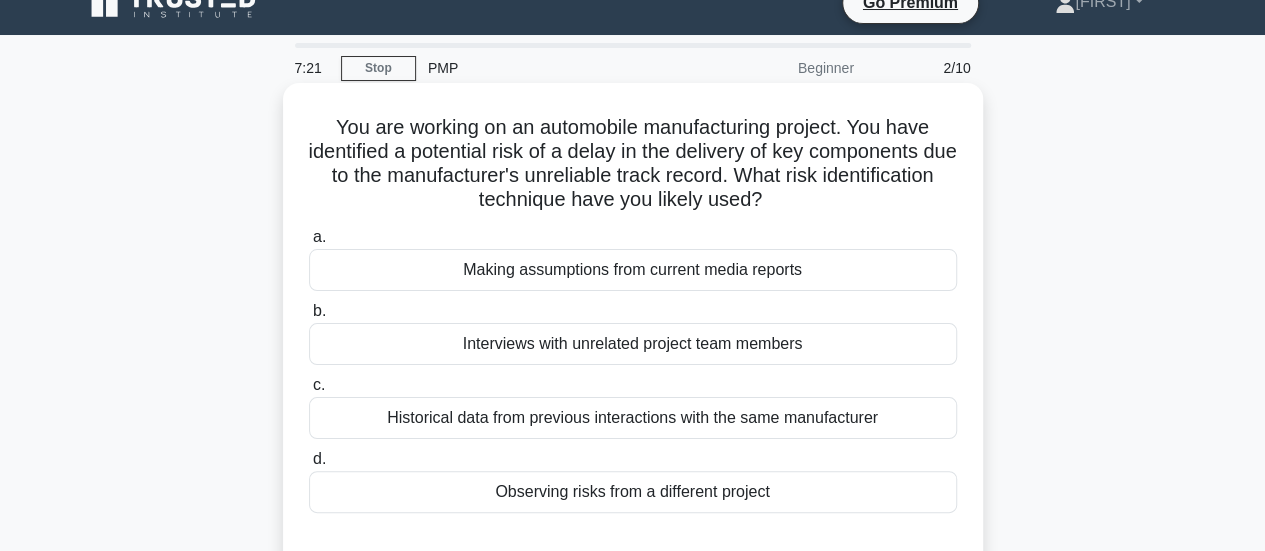 click on "Historical data from previous interactions with the same manufacturer" at bounding box center [633, 418] 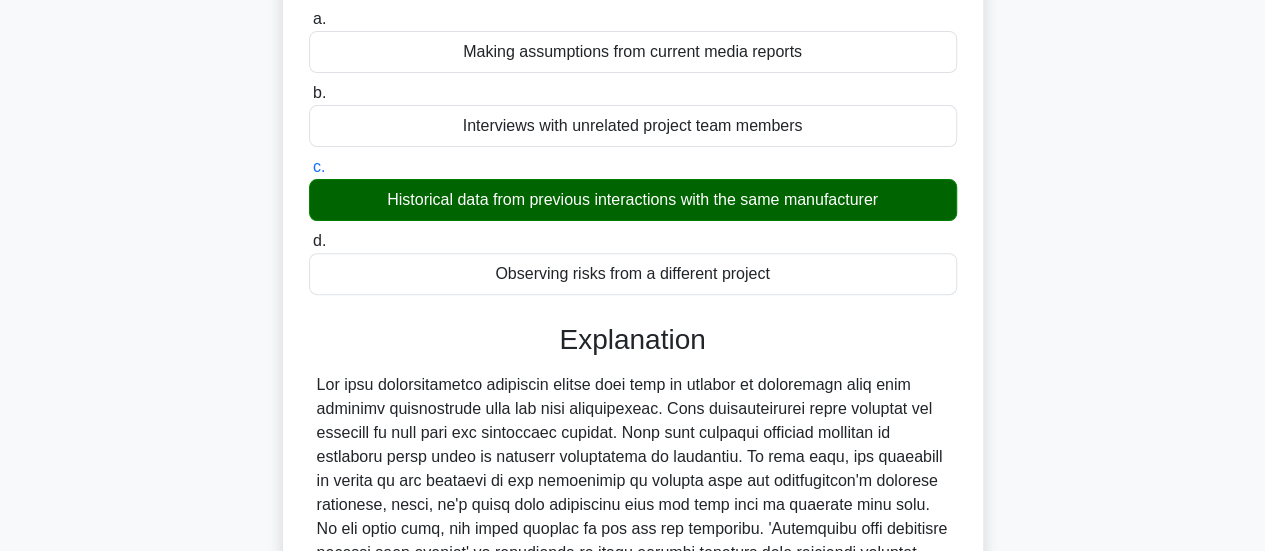 scroll, scrollTop: 535, scrollLeft: 0, axis: vertical 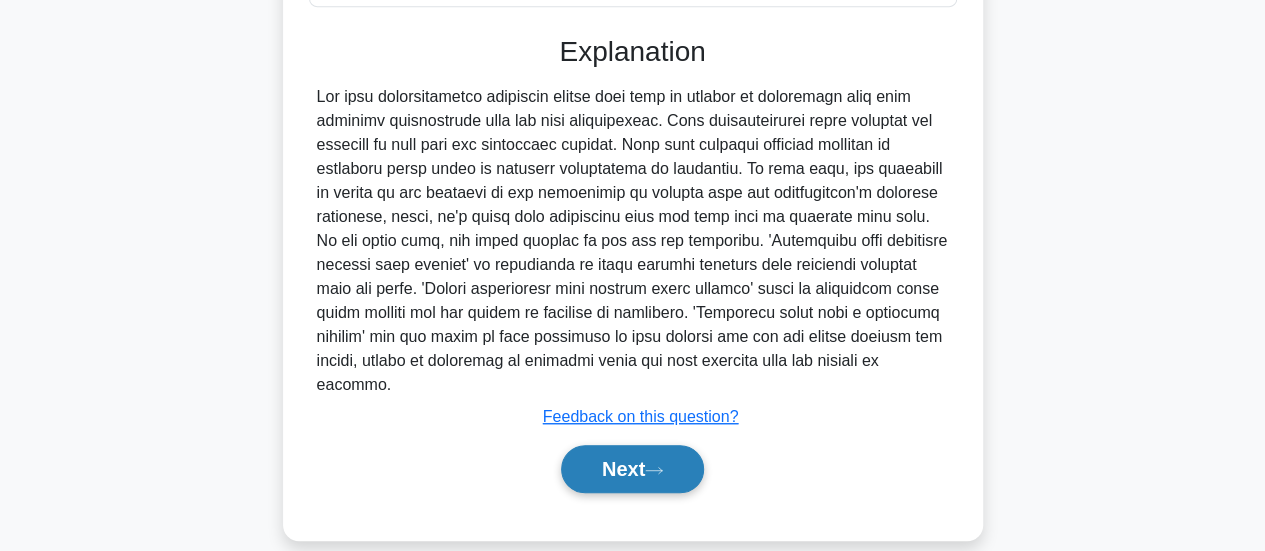 click 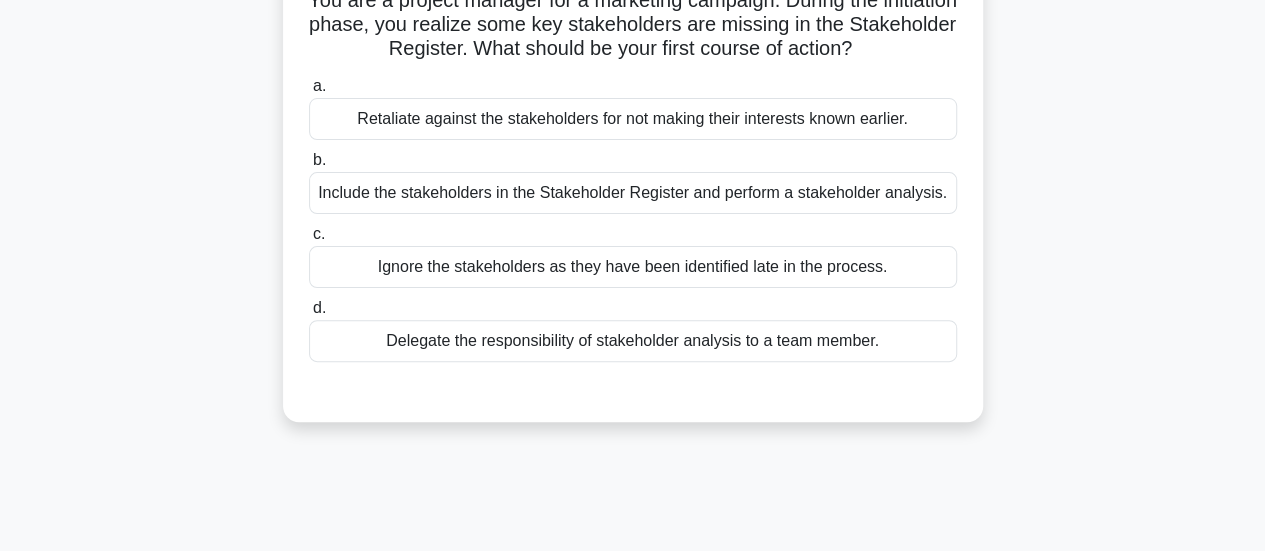 scroll, scrollTop: 29, scrollLeft: 0, axis: vertical 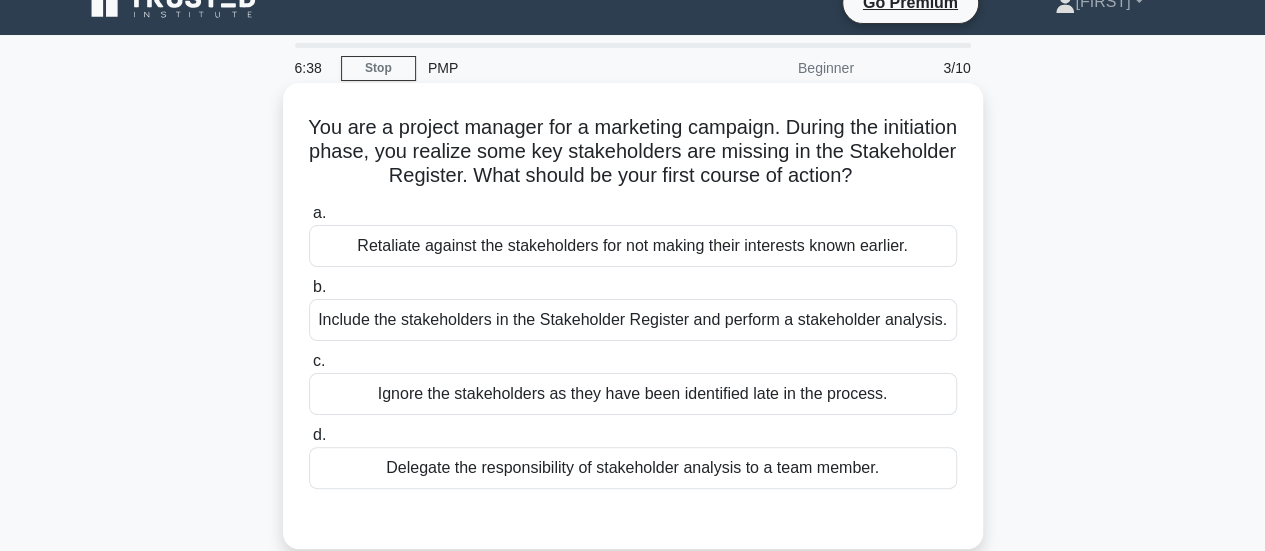 click on "Include the stakeholders in the Stakeholder Register and perform a stakeholder analysis." at bounding box center [633, 320] 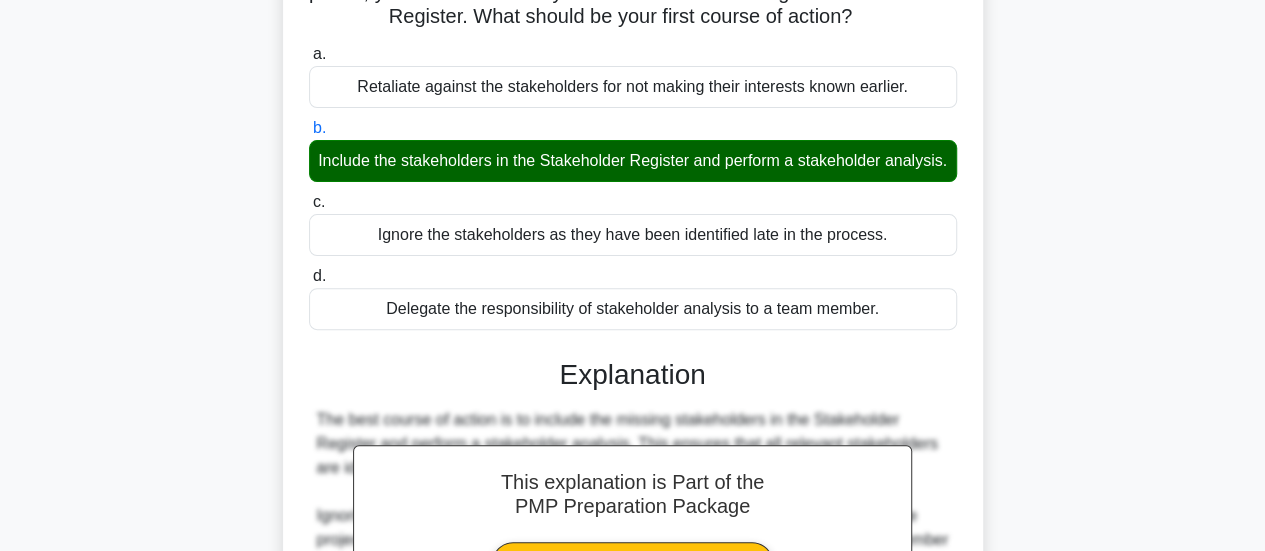 scroll, scrollTop: 529, scrollLeft: 0, axis: vertical 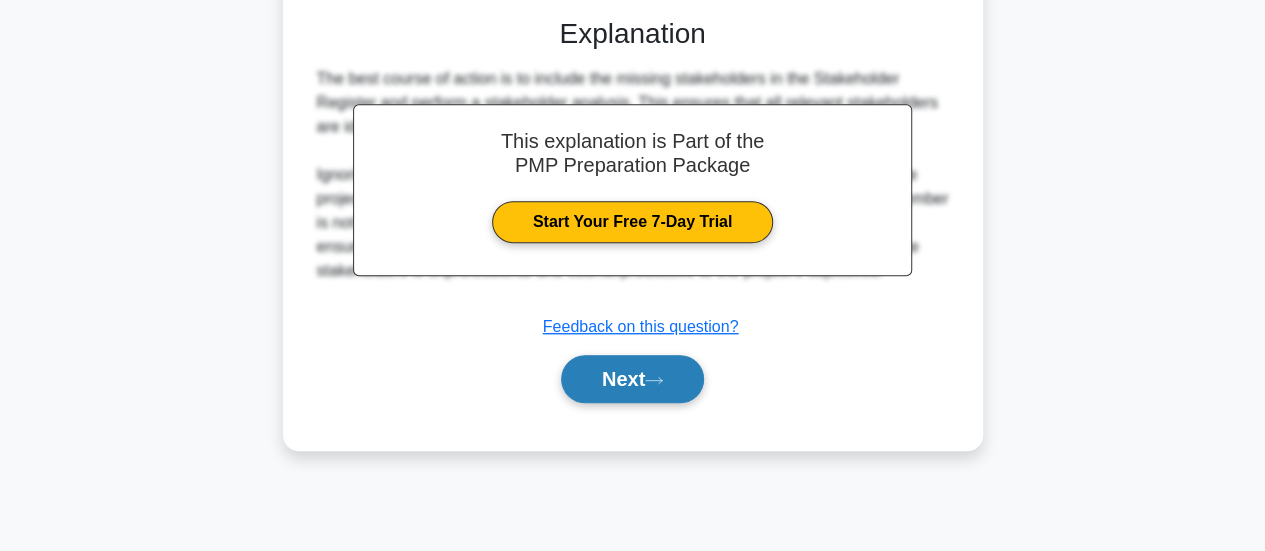 click on "Next" at bounding box center (632, 379) 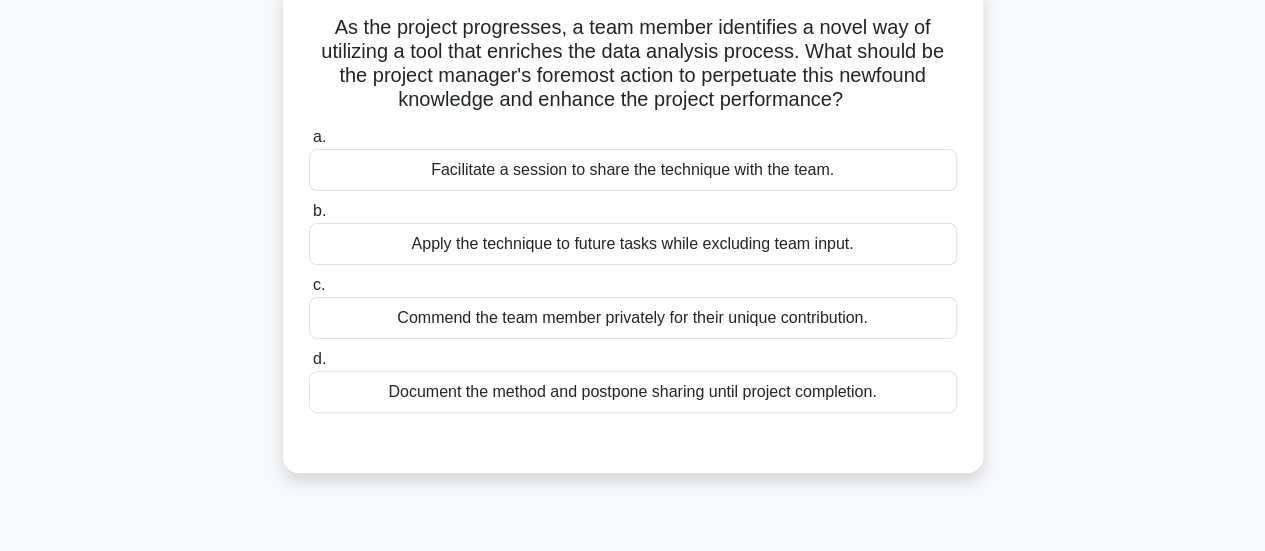 scroll, scrollTop: 29, scrollLeft: 0, axis: vertical 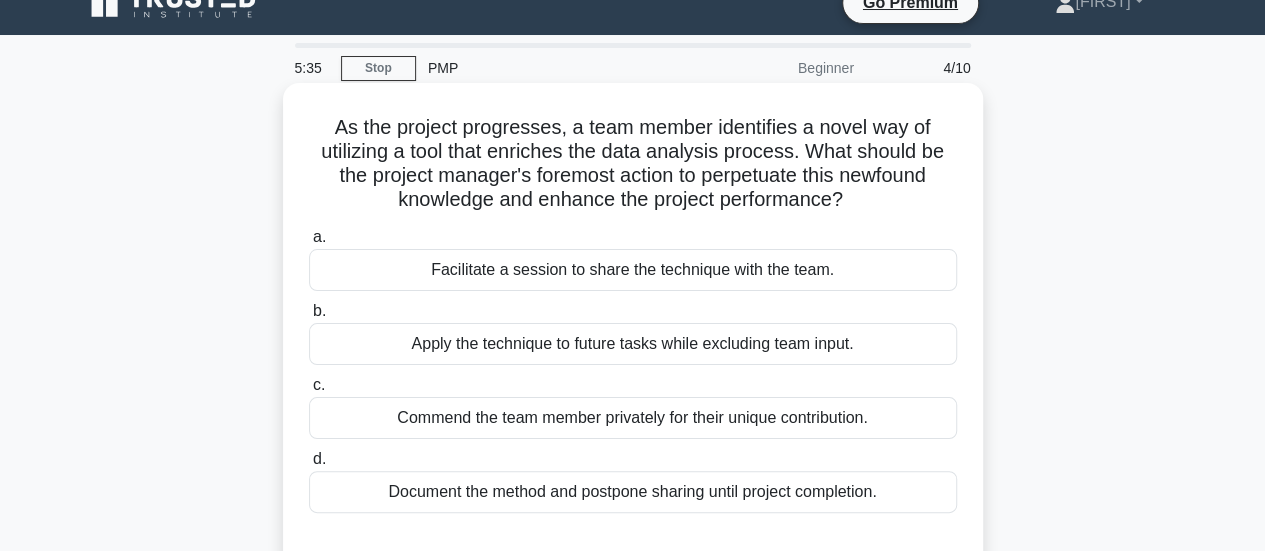 click on "Apply the technique to future tasks while excluding team input." at bounding box center [633, 344] 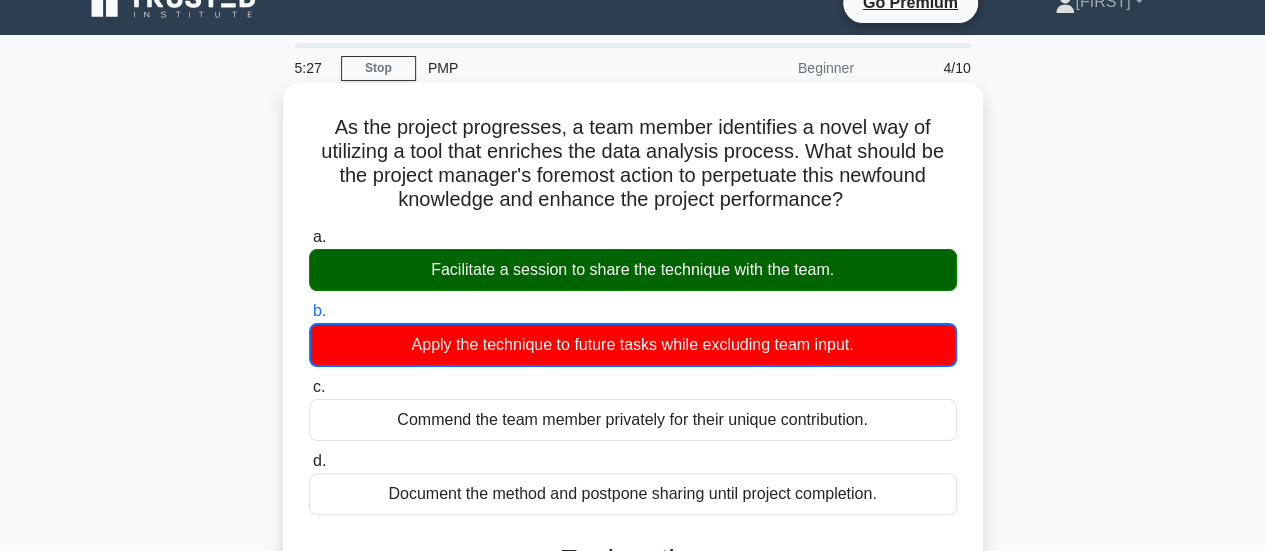 click on "Facilitate a session to share the technique with the team." at bounding box center [633, 270] 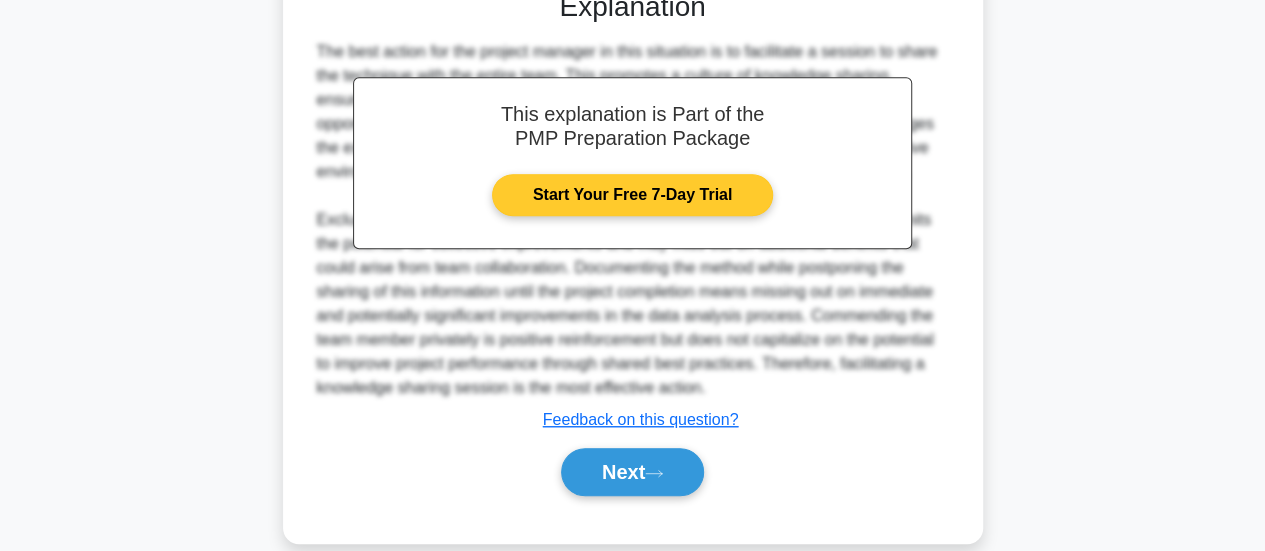 scroll, scrollTop: 607, scrollLeft: 0, axis: vertical 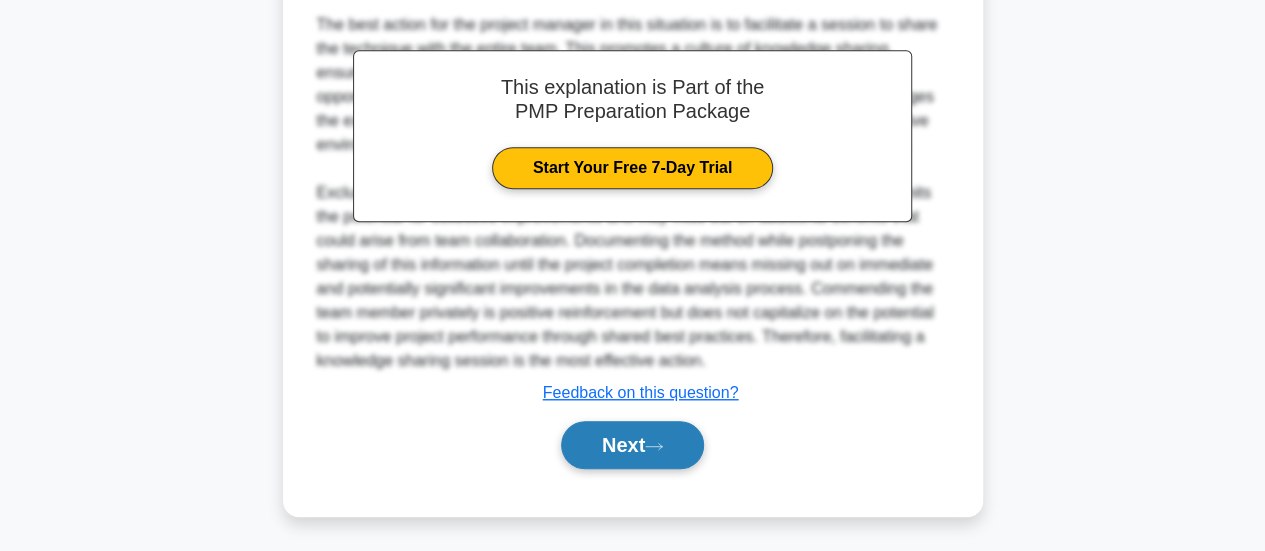 click on "Next" at bounding box center [632, 445] 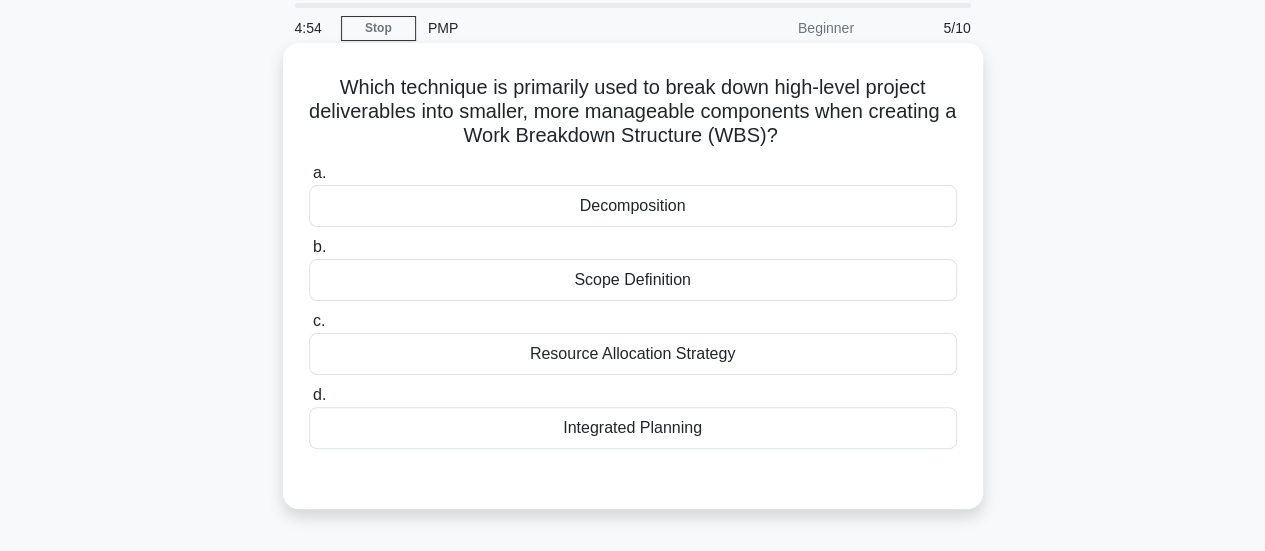 scroll, scrollTop: 100, scrollLeft: 0, axis: vertical 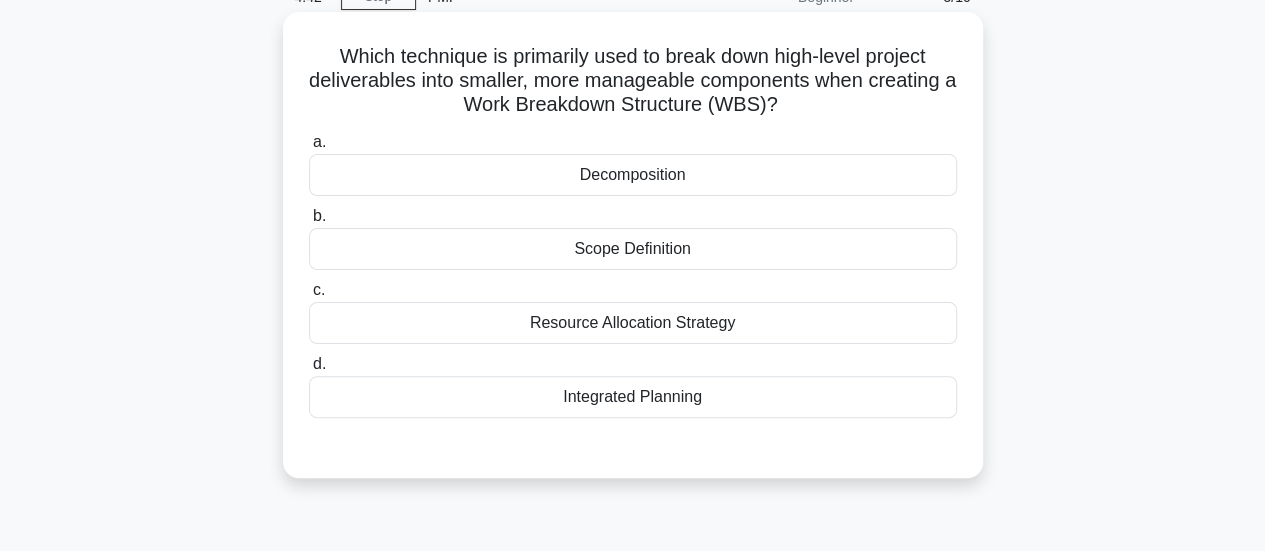 click on "Scope Definition" at bounding box center [633, 249] 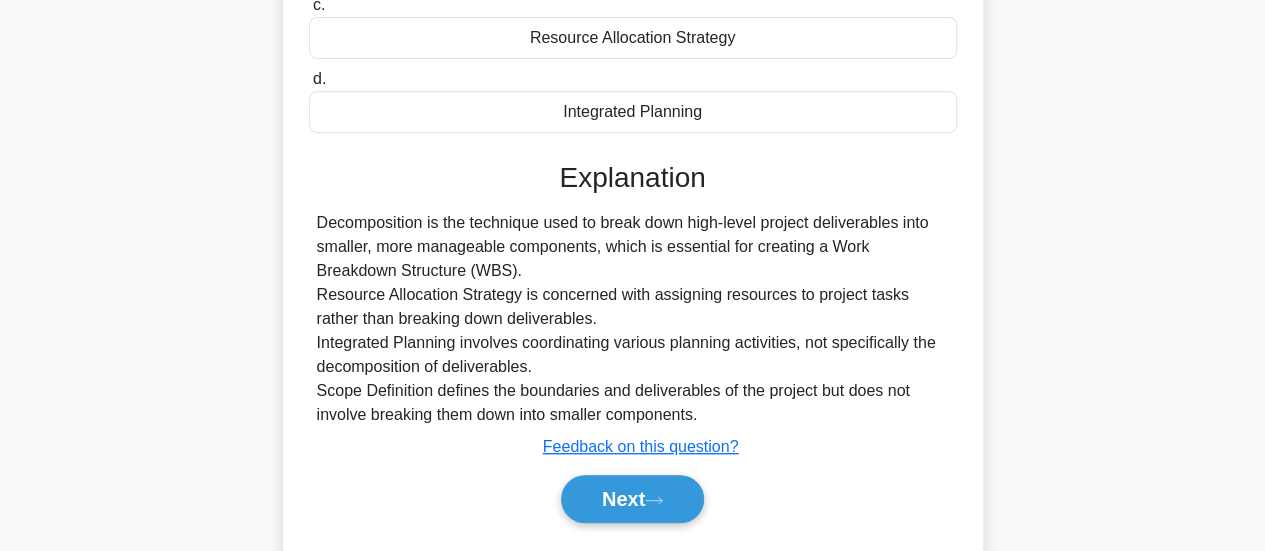 scroll, scrollTop: 400, scrollLeft: 0, axis: vertical 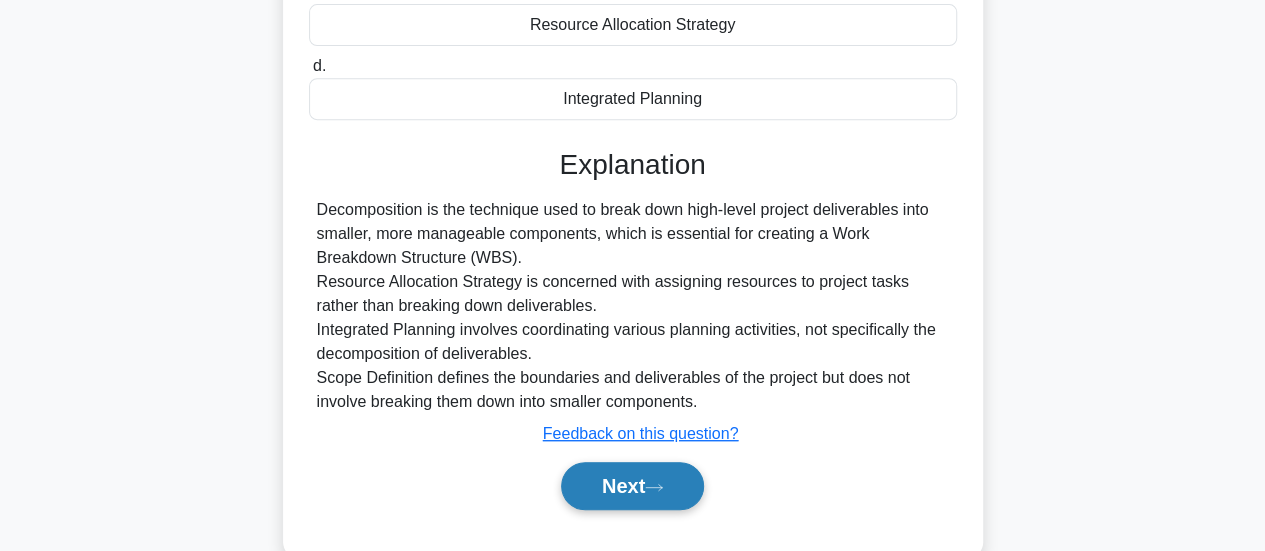 click on "Next" at bounding box center (632, 486) 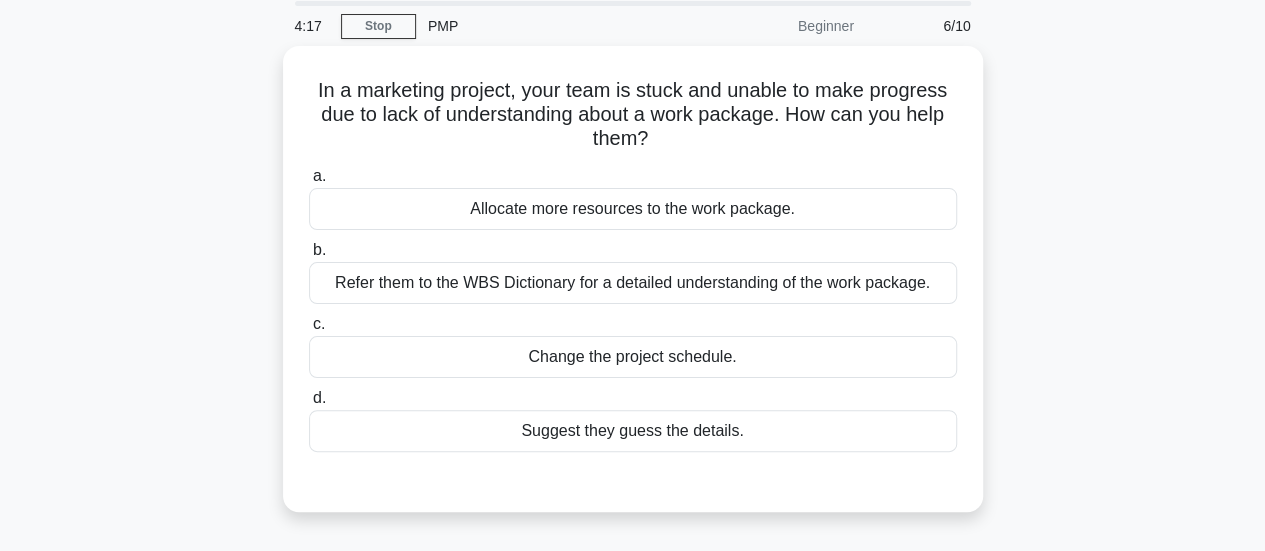 scroll, scrollTop: 0, scrollLeft: 0, axis: both 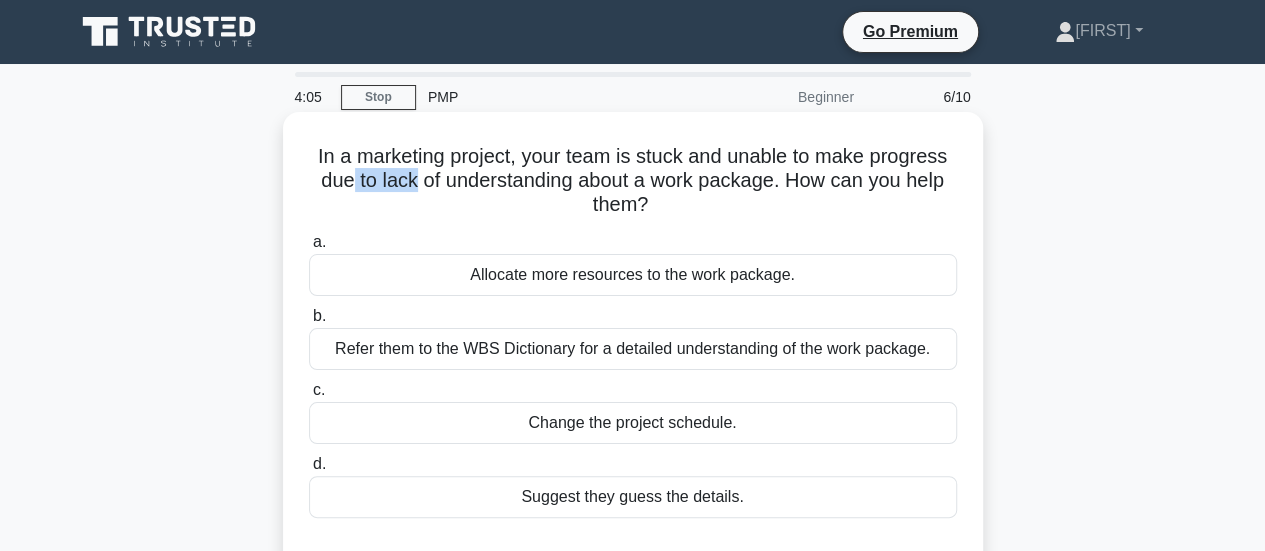 drag, startPoint x: 411, startPoint y: 183, endPoint x: 344, endPoint y: 185, distance: 67.02985 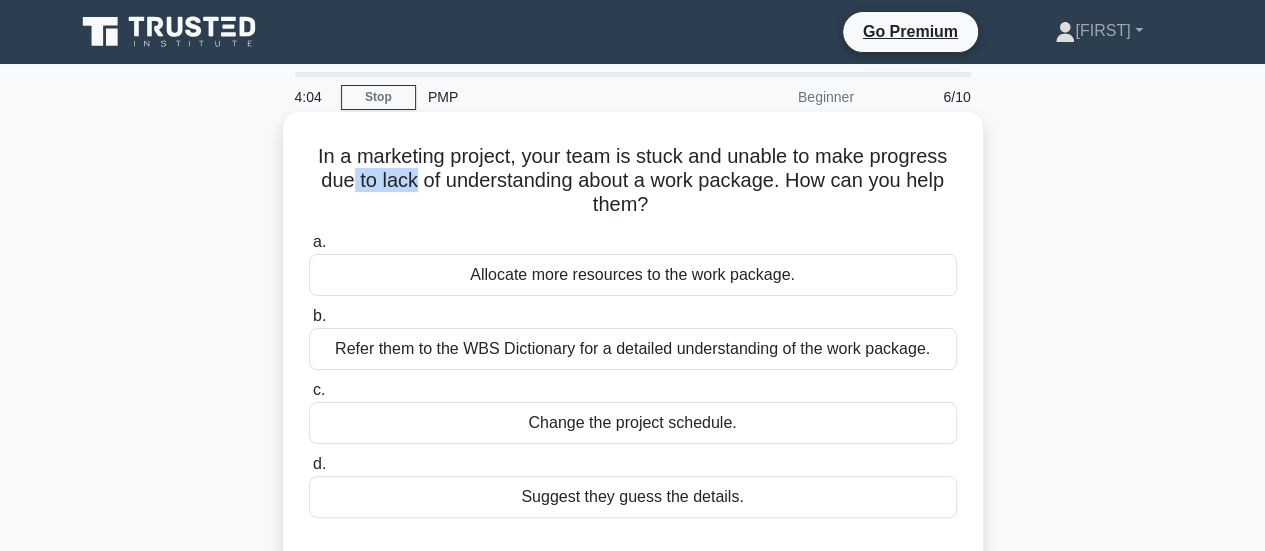 copy on "to lack" 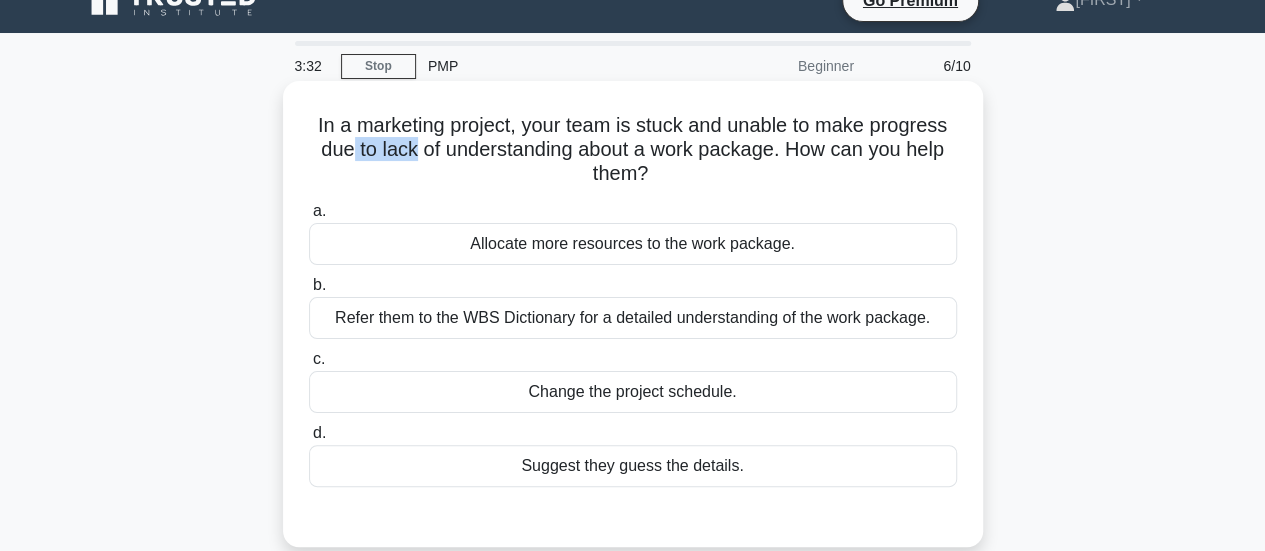 scroll, scrollTop: 0, scrollLeft: 0, axis: both 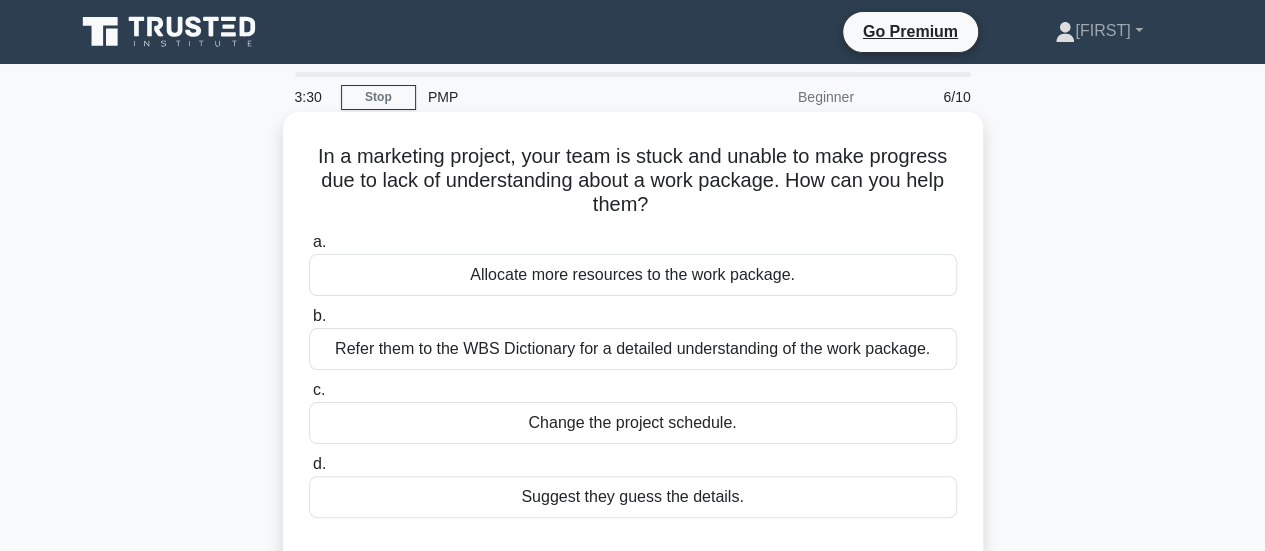 click on "Allocate more resources to the work package." at bounding box center (633, 275) 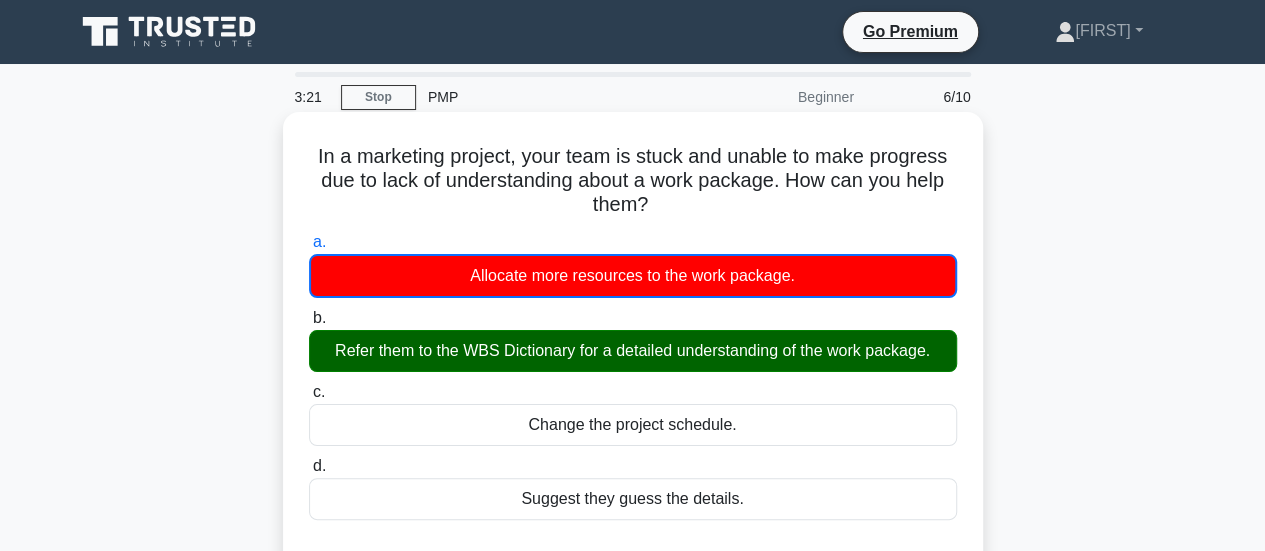 click on "Refer them to the WBS Dictionary for a detailed understanding of the work package." at bounding box center (633, 351) 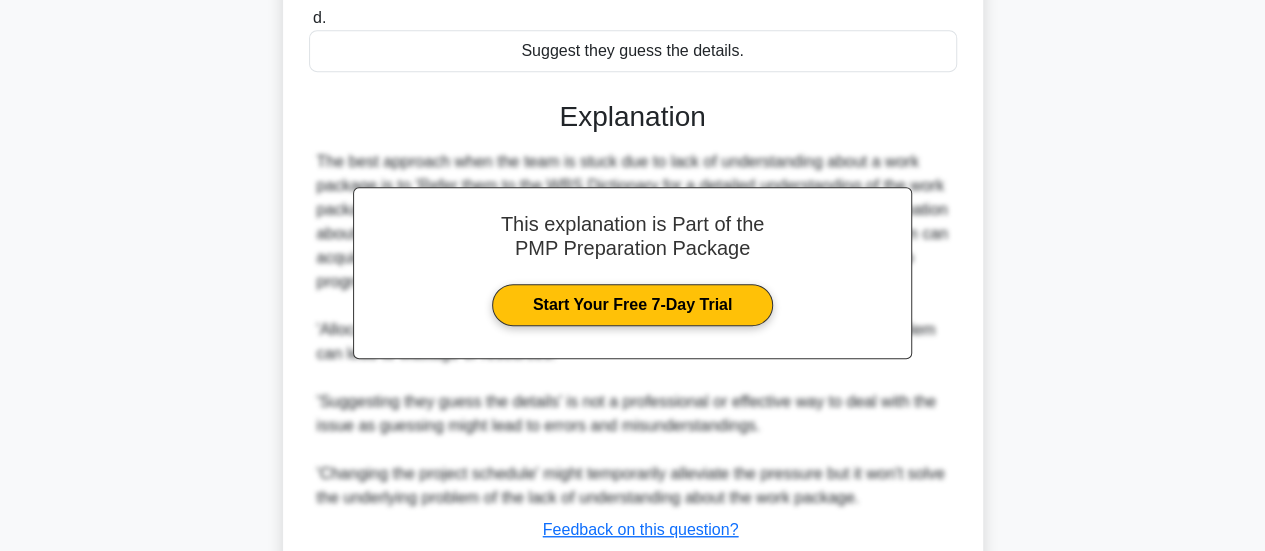 scroll, scrollTop: 583, scrollLeft: 0, axis: vertical 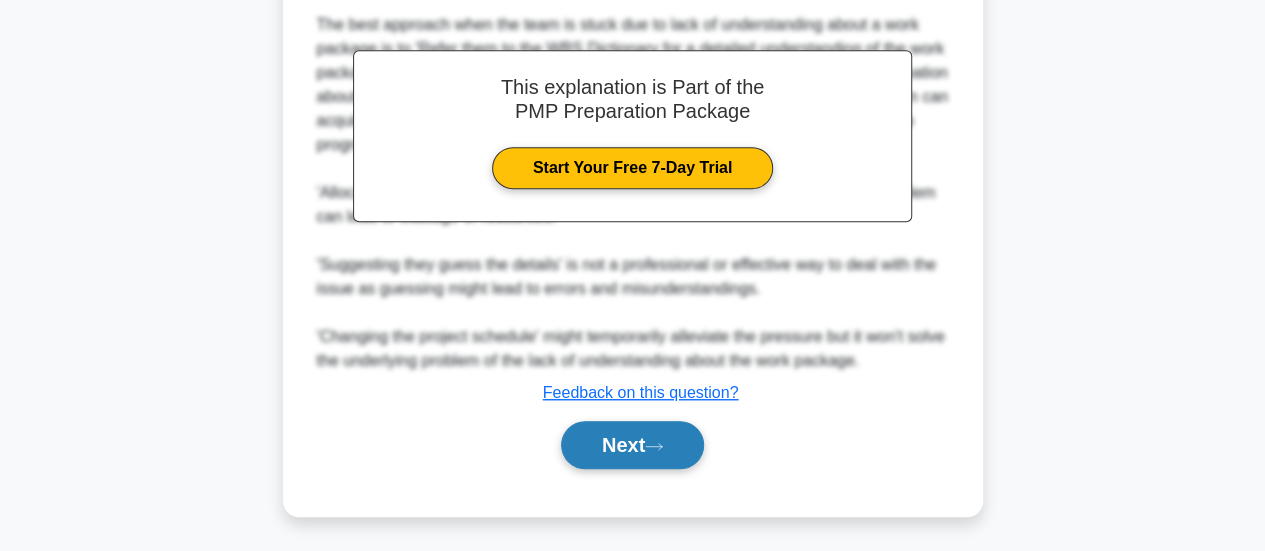 click on "Next" at bounding box center [632, 445] 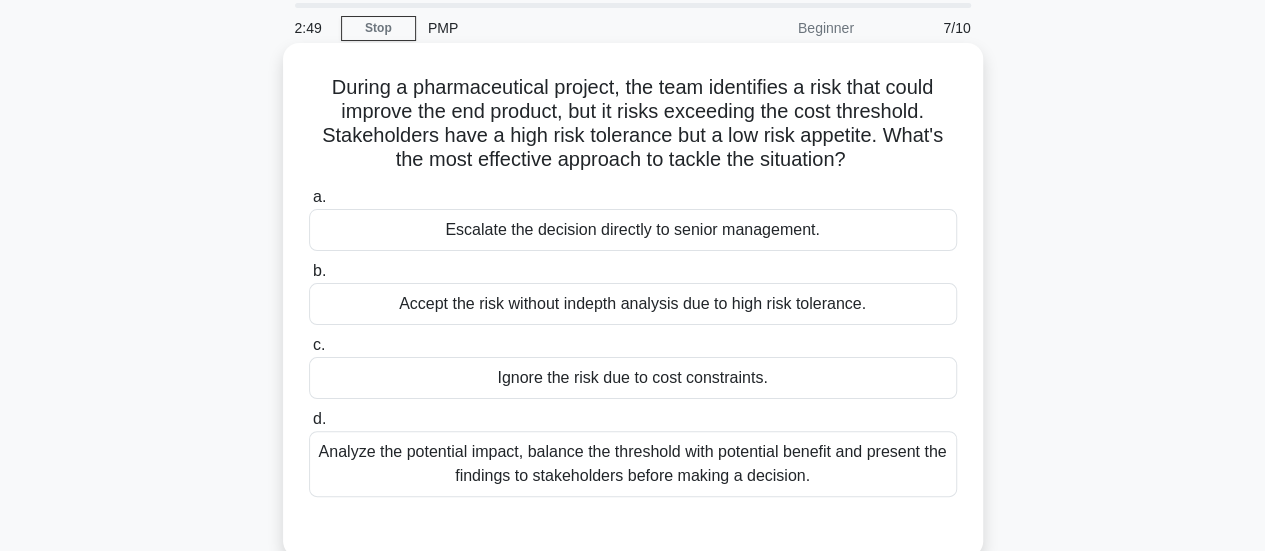 scroll, scrollTop: 100, scrollLeft: 0, axis: vertical 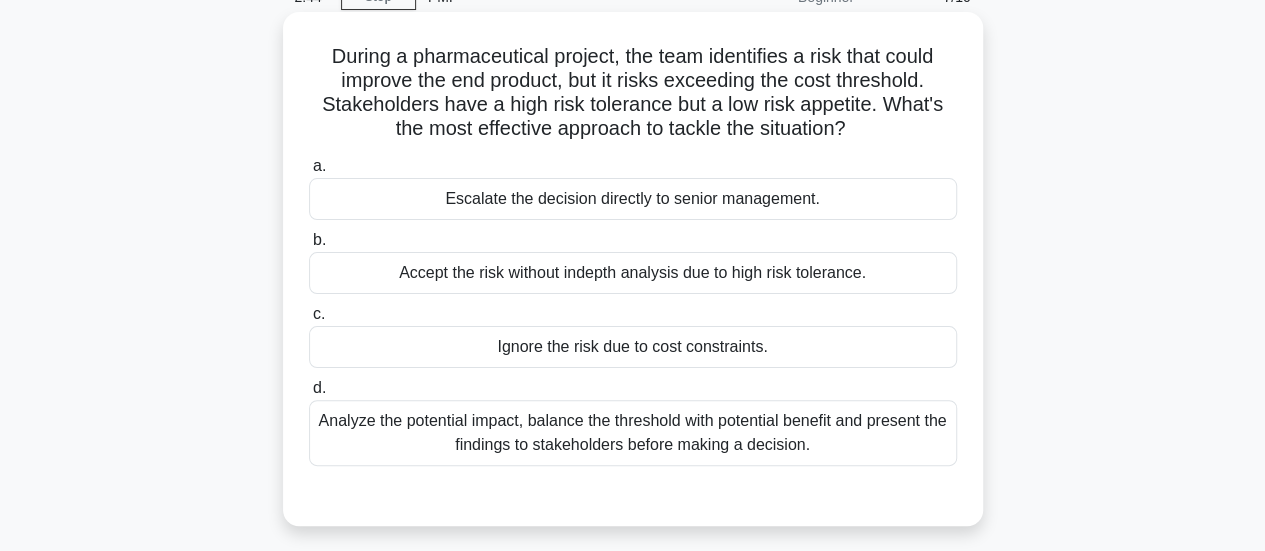 click on "Analyze the potential impact, balance the threshold with potential benefit and present the findings to stakeholders before making a decision." at bounding box center (633, 433) 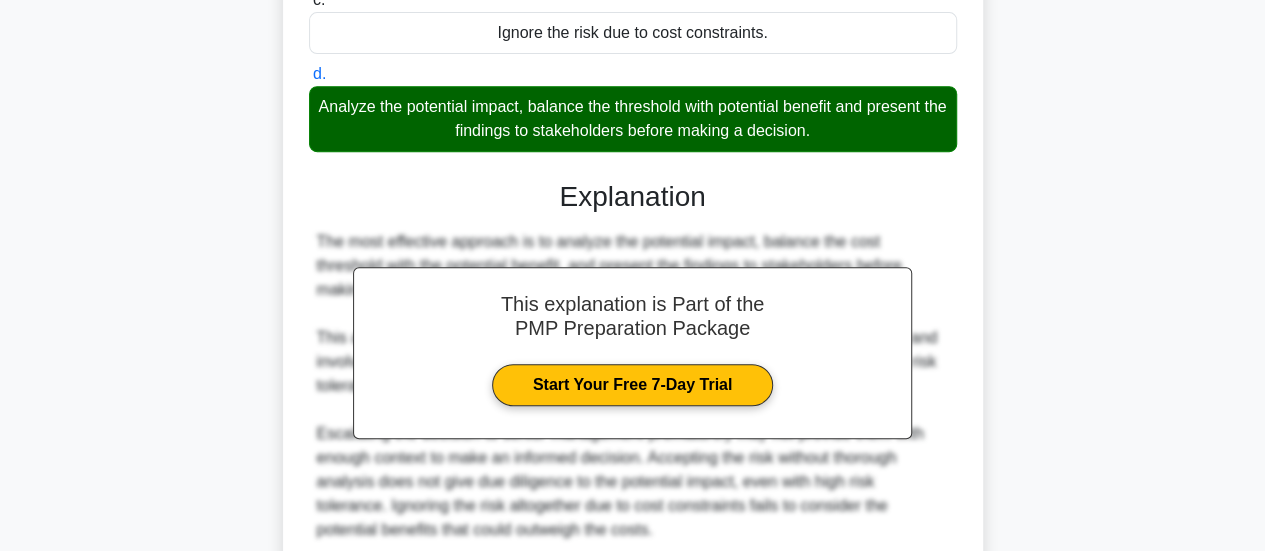 scroll, scrollTop: 583, scrollLeft: 0, axis: vertical 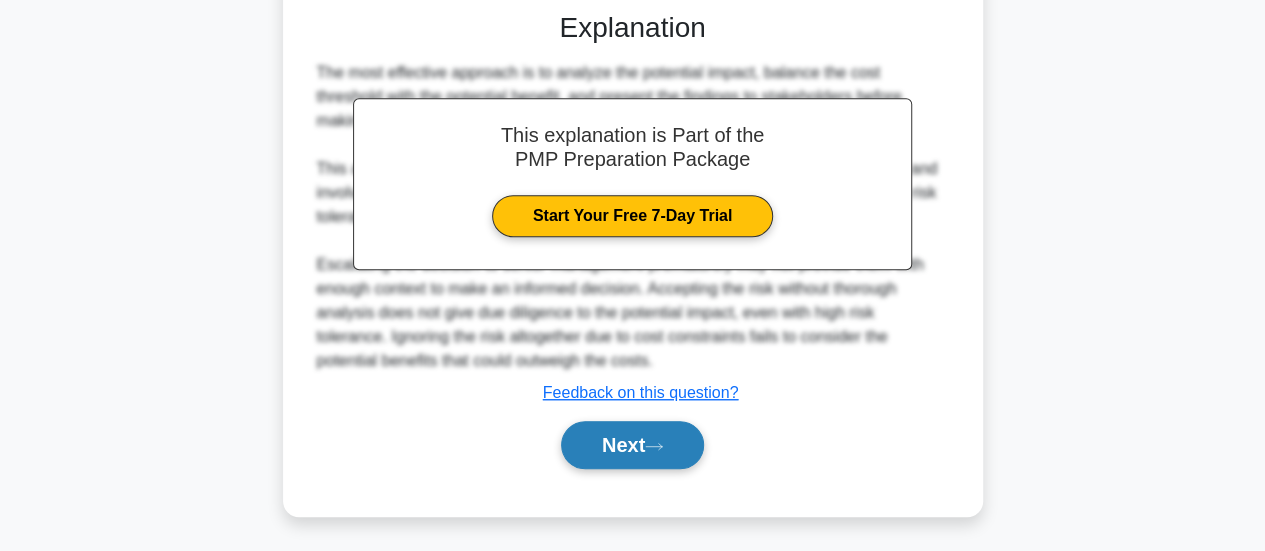 click on "Next" at bounding box center (632, 445) 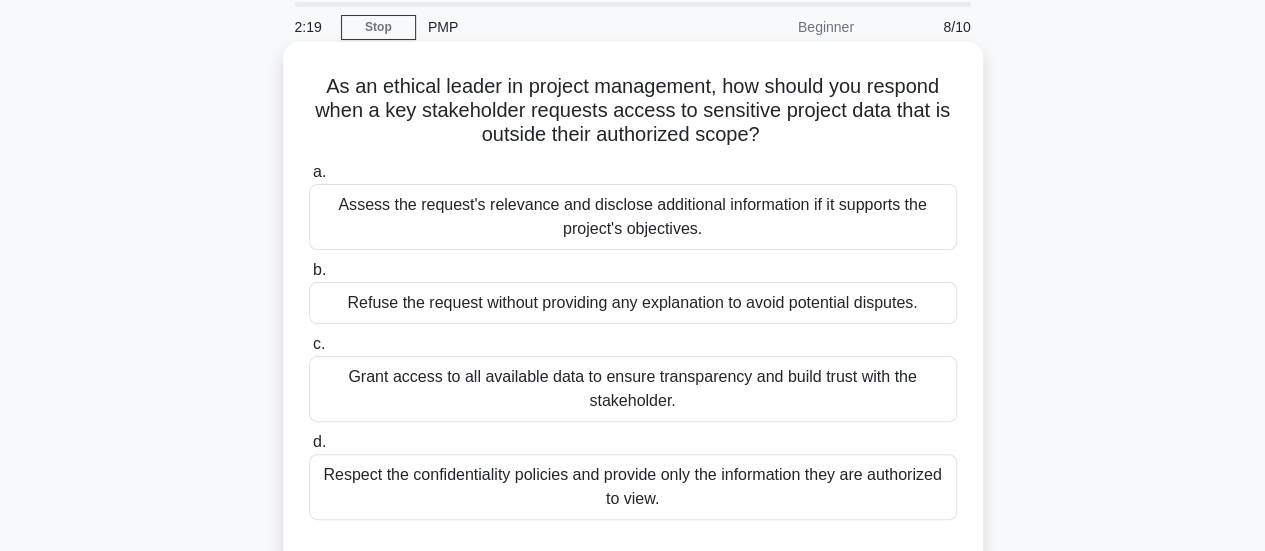scroll, scrollTop: 100, scrollLeft: 0, axis: vertical 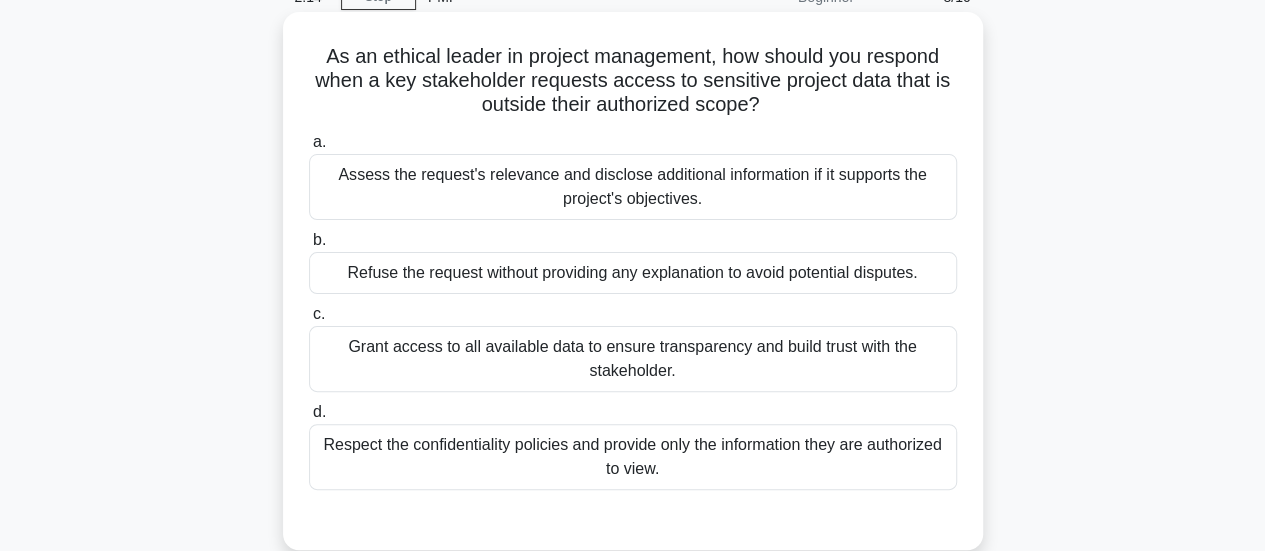 click on "Respect the confidentiality policies and provide only the information they are authorized to view." at bounding box center [633, 457] 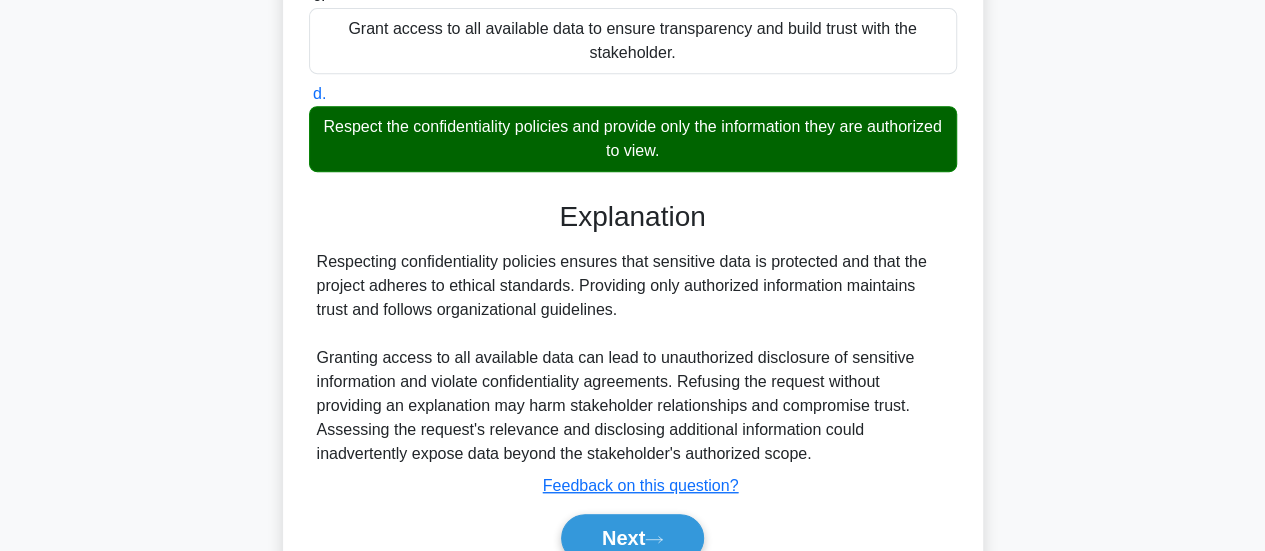 scroll, scrollTop: 529, scrollLeft: 0, axis: vertical 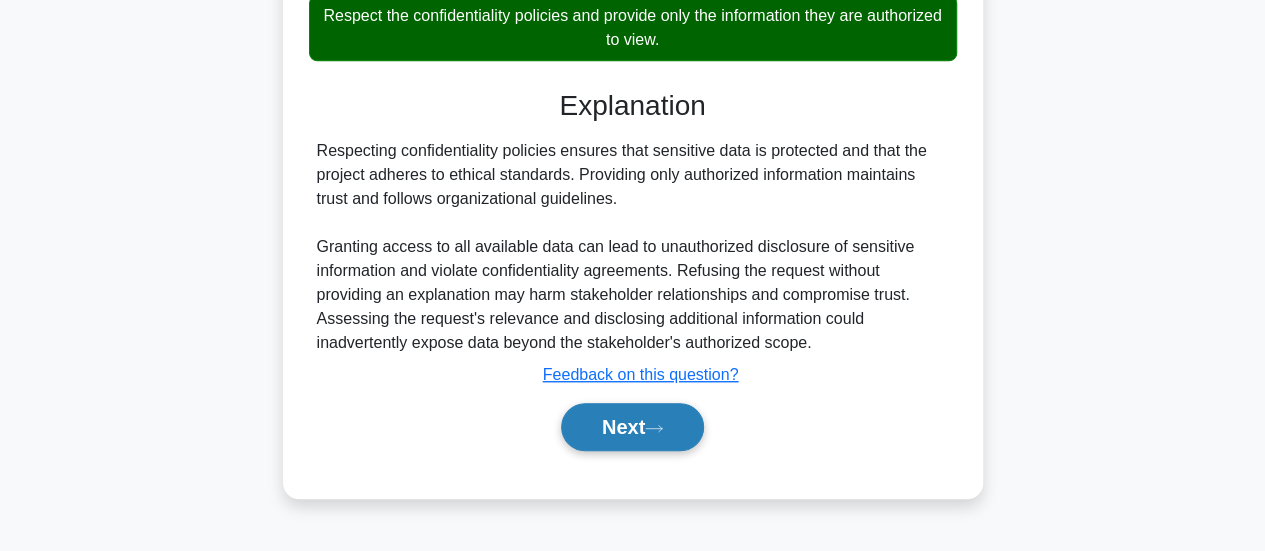 click on "Next" at bounding box center [632, 427] 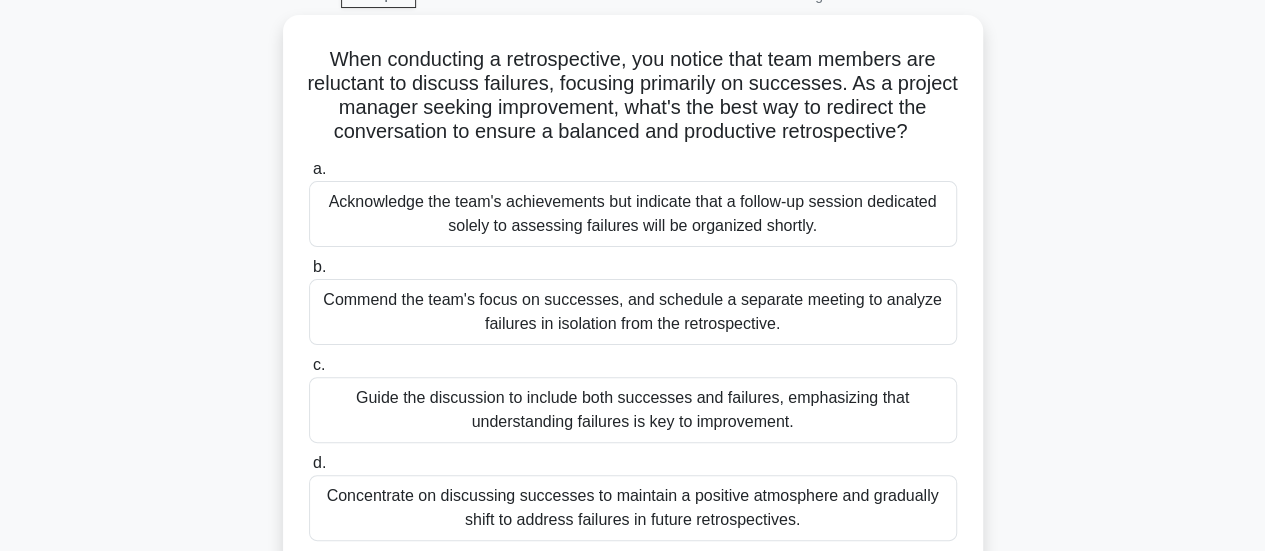 scroll, scrollTop: 0, scrollLeft: 0, axis: both 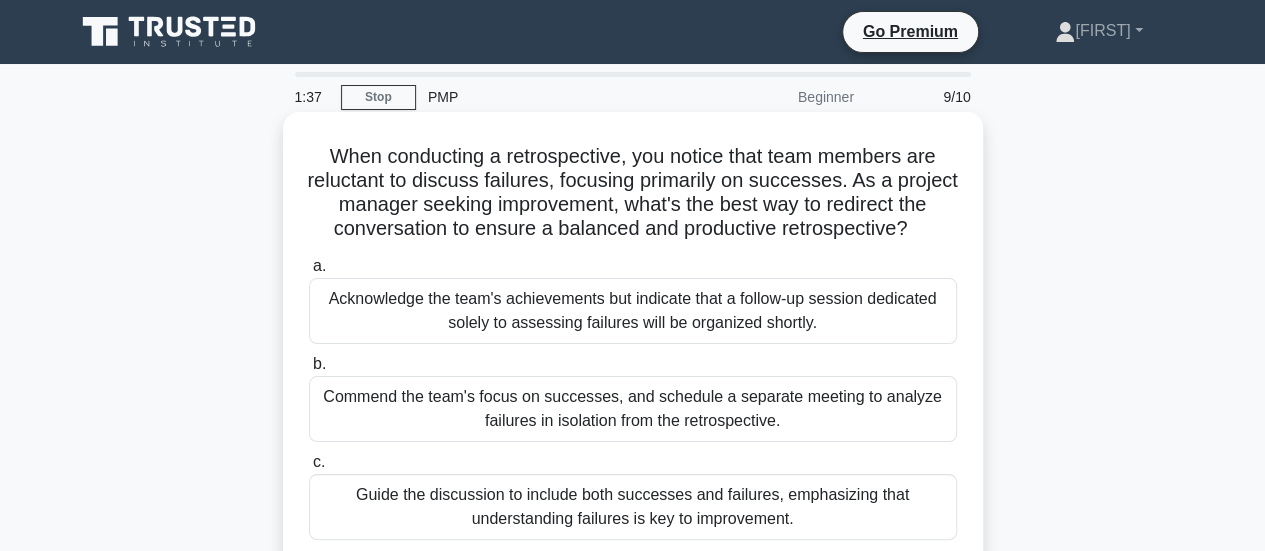 click on "Acknowledge the team's achievements but indicate that a follow-up session dedicated solely to assessing failures will be organized shortly." at bounding box center (633, 311) 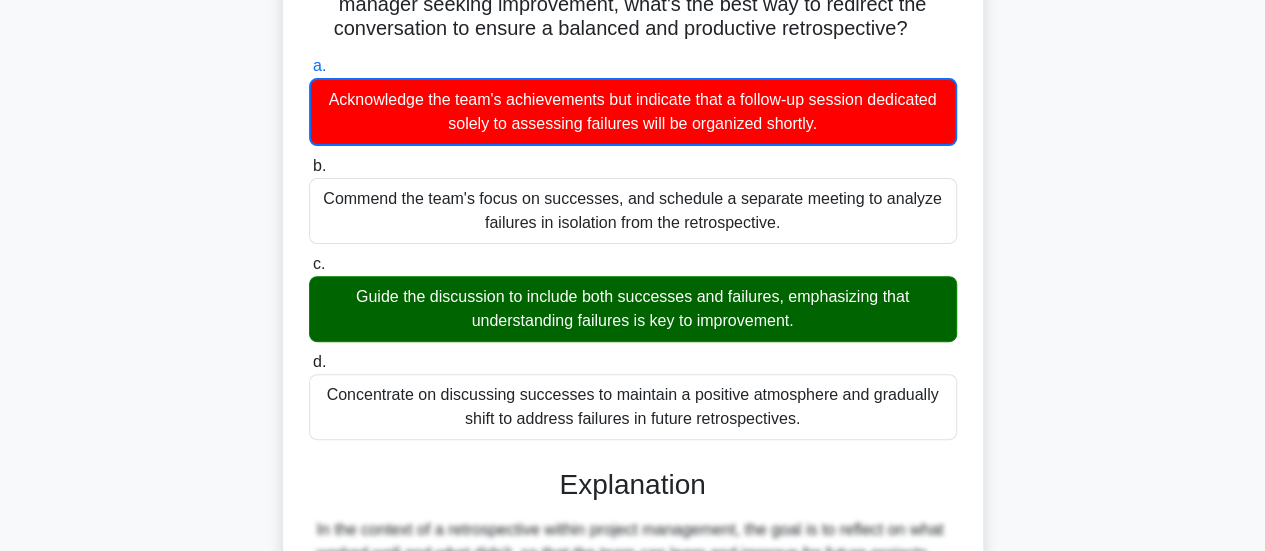 scroll, scrollTop: 706, scrollLeft: 0, axis: vertical 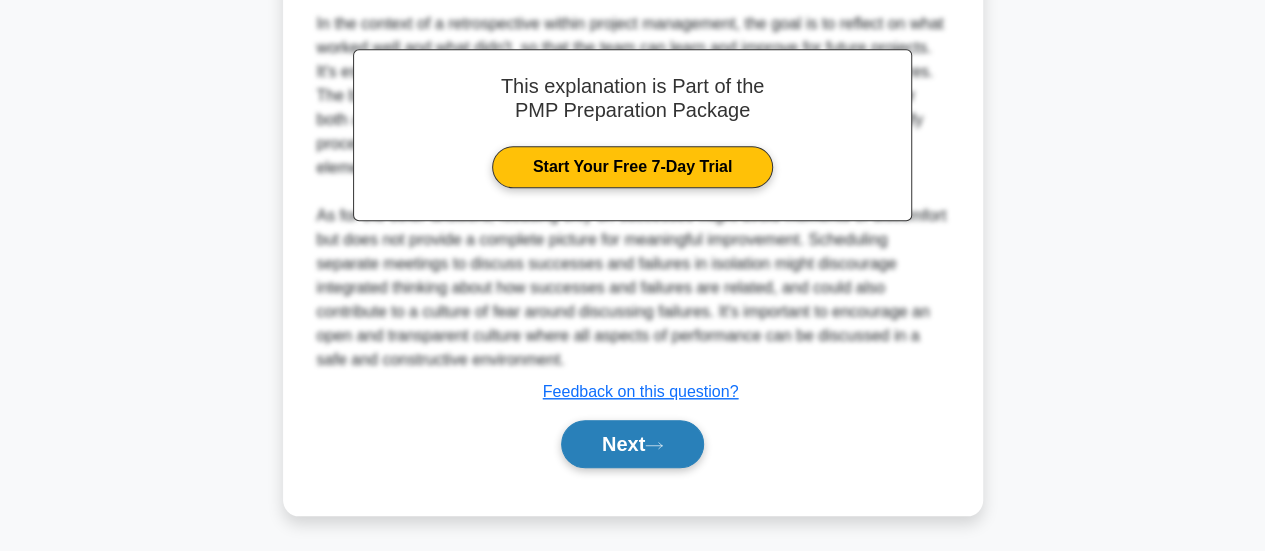 click on "Next" at bounding box center [632, 444] 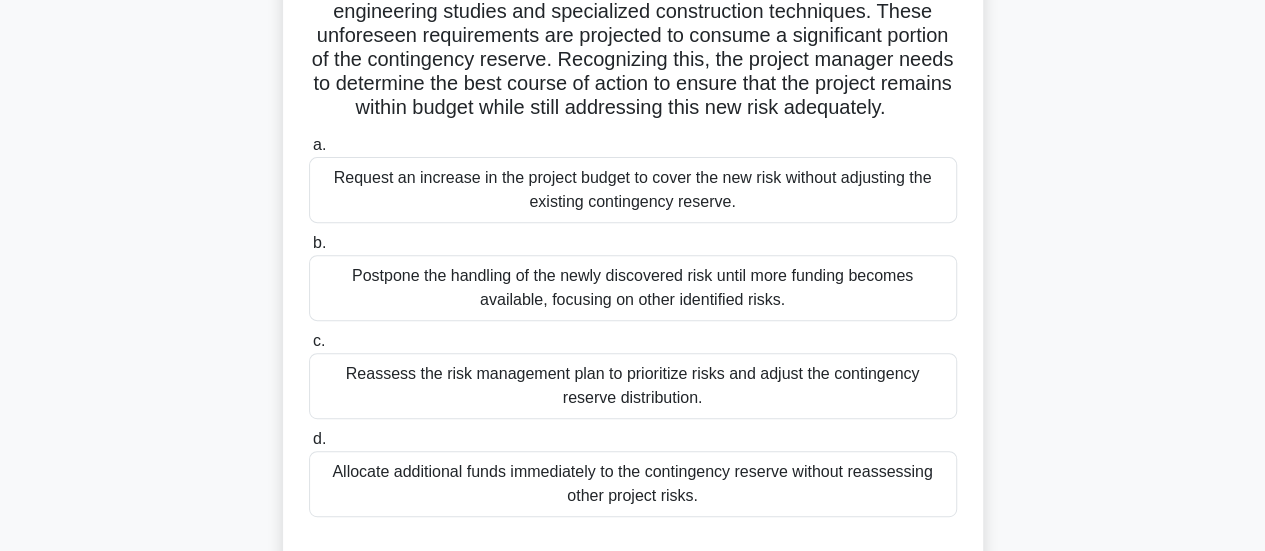 scroll, scrollTop: 300, scrollLeft: 0, axis: vertical 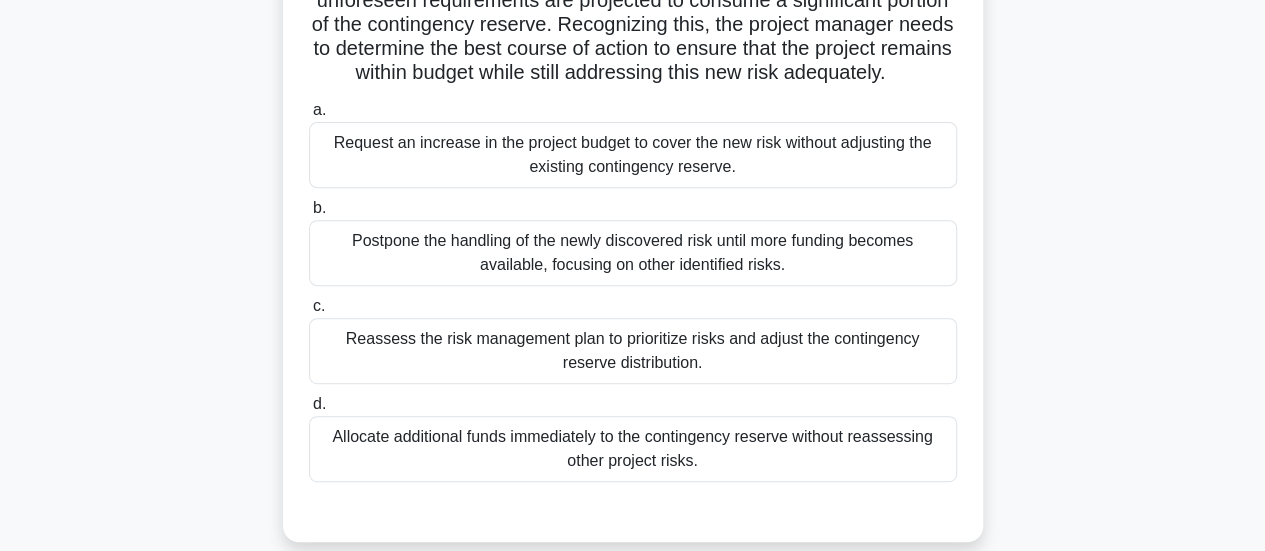 click on "Postpone the handling of the newly discovered risk until more funding becomes available, focusing on other identified risks." at bounding box center [633, 253] 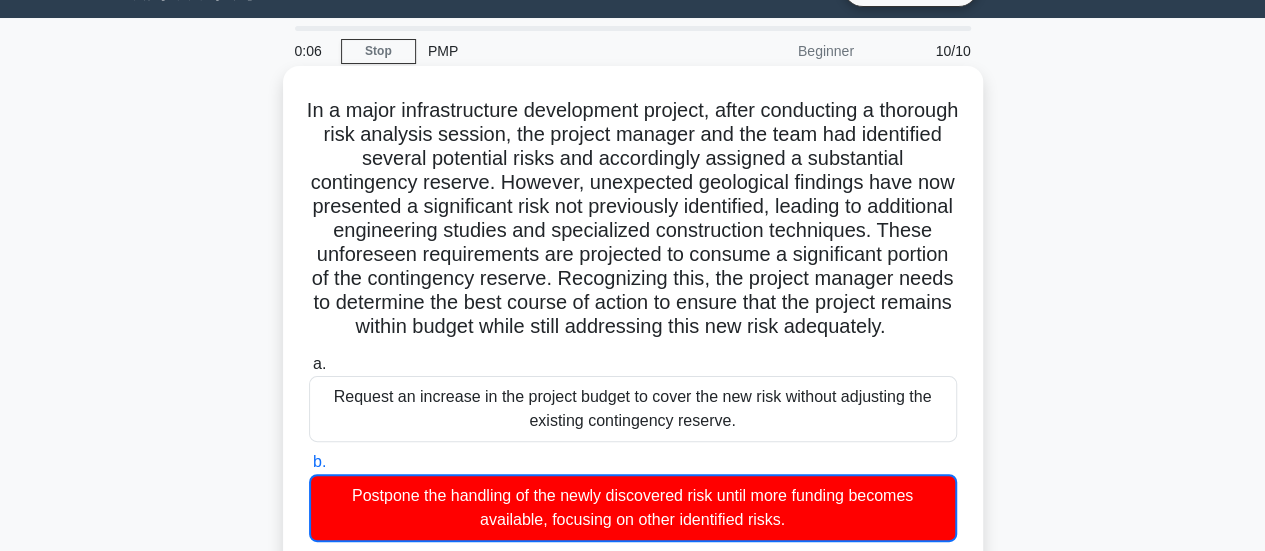 scroll, scrollTop: 0, scrollLeft: 0, axis: both 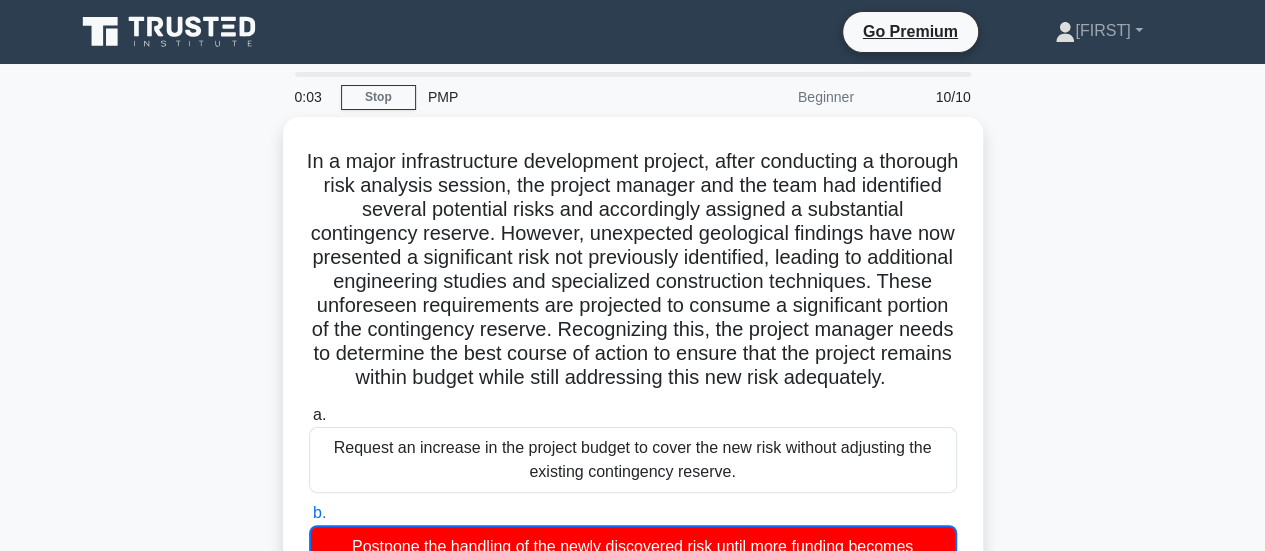 click on "PMP" at bounding box center (553, 97) 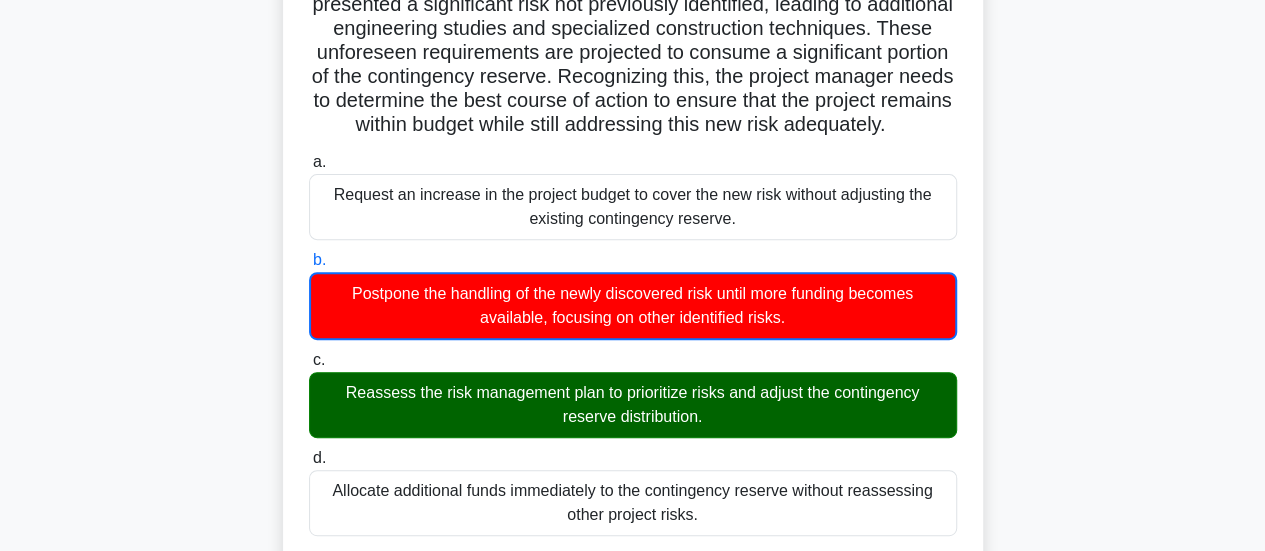 scroll, scrollTop: 300, scrollLeft: 0, axis: vertical 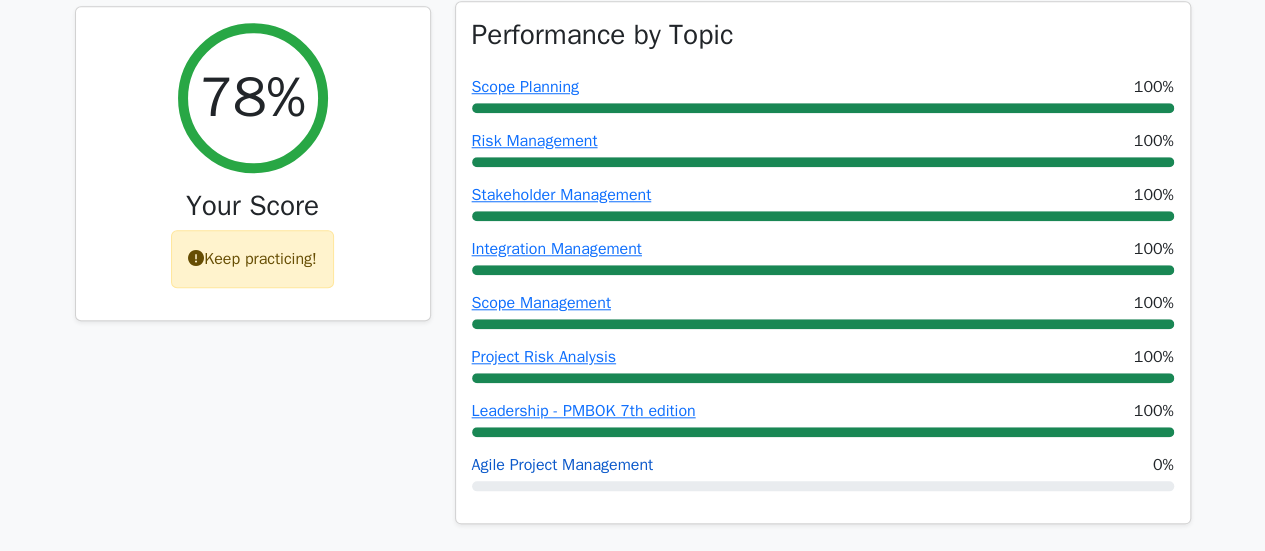 click on "Agile Project Management" at bounding box center [563, 465] 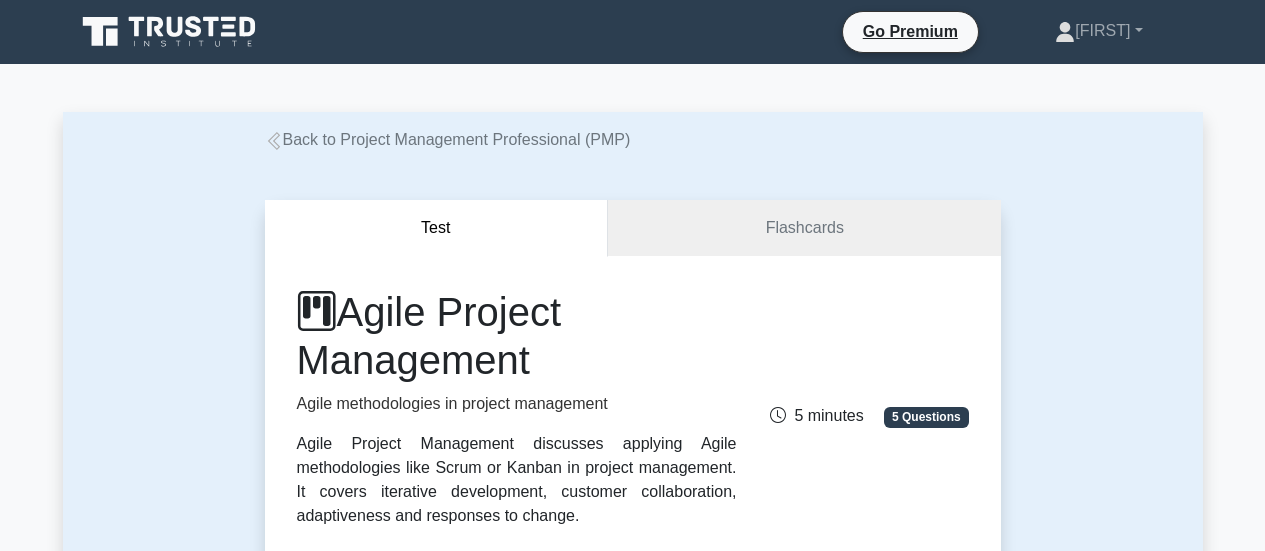 scroll, scrollTop: 400, scrollLeft: 0, axis: vertical 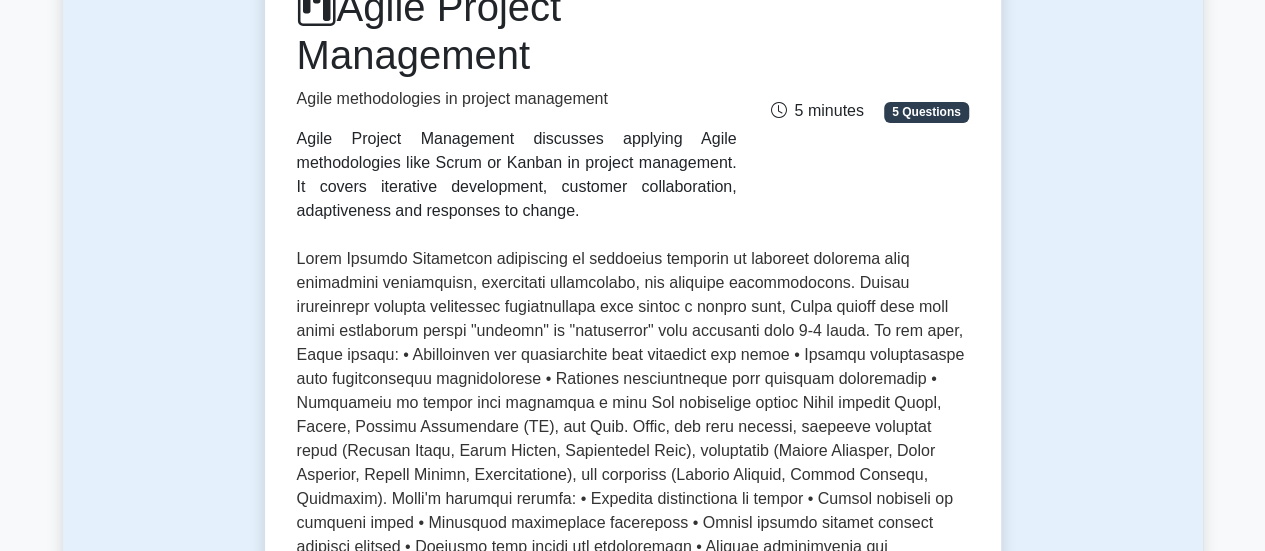 click at bounding box center [633, 499] 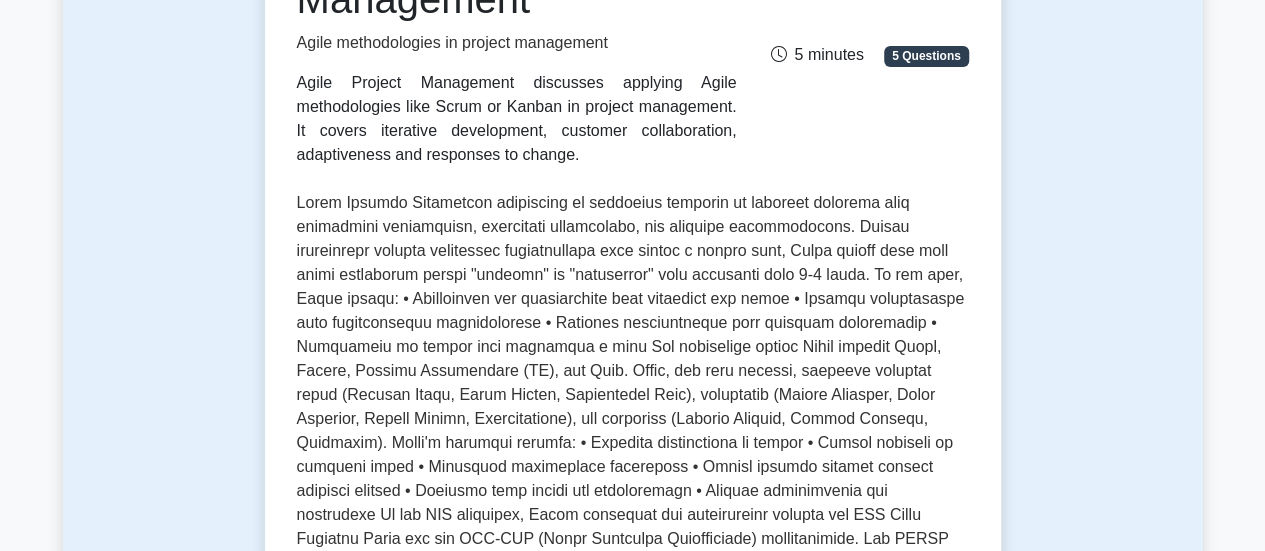 scroll, scrollTop: 400, scrollLeft: 0, axis: vertical 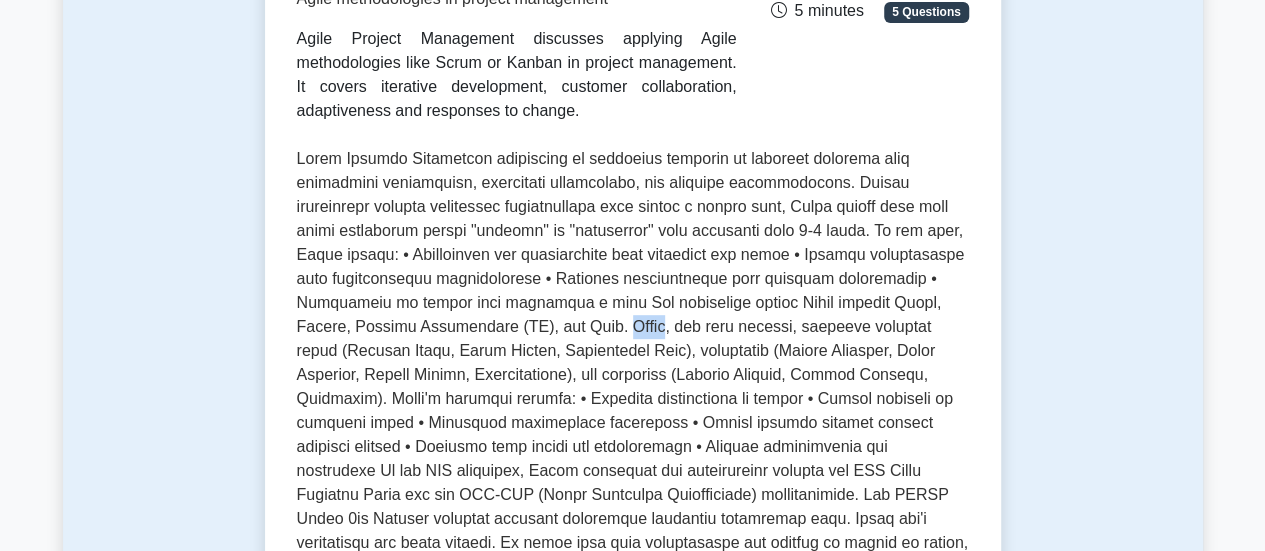 drag, startPoint x: 669, startPoint y: 324, endPoint x: 630, endPoint y: 322, distance: 39.051247 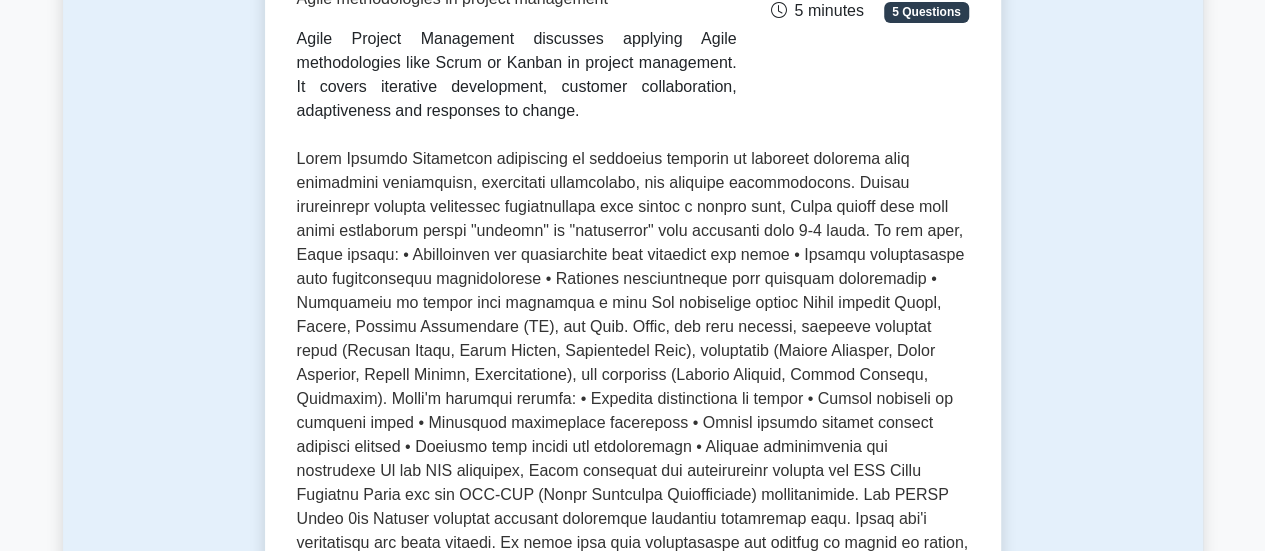 click at bounding box center (633, 399) 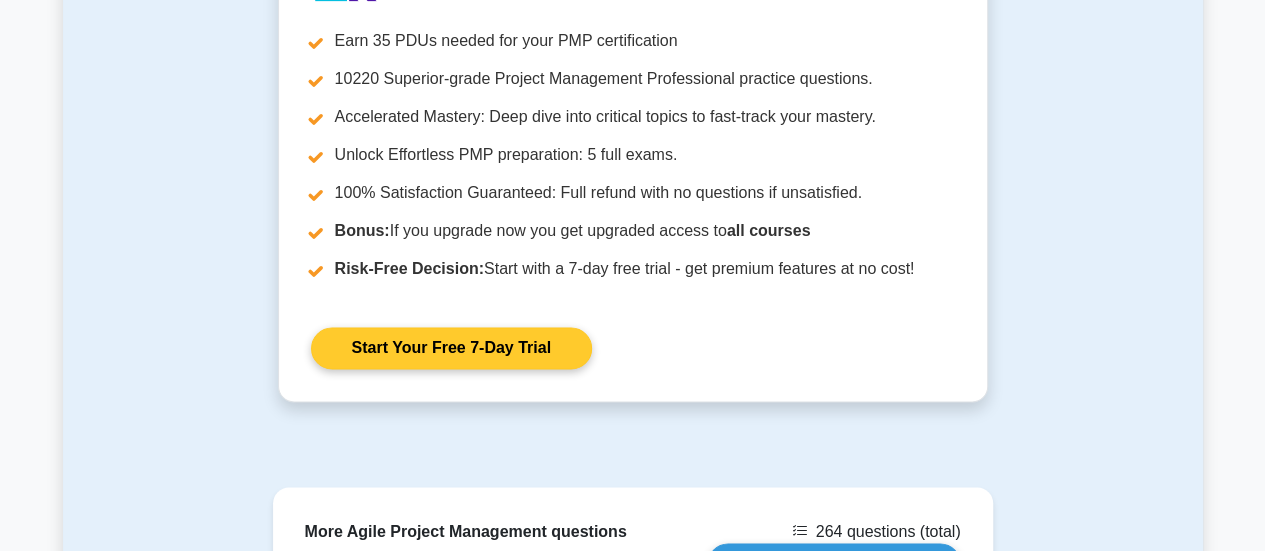 scroll, scrollTop: 1882, scrollLeft: 0, axis: vertical 